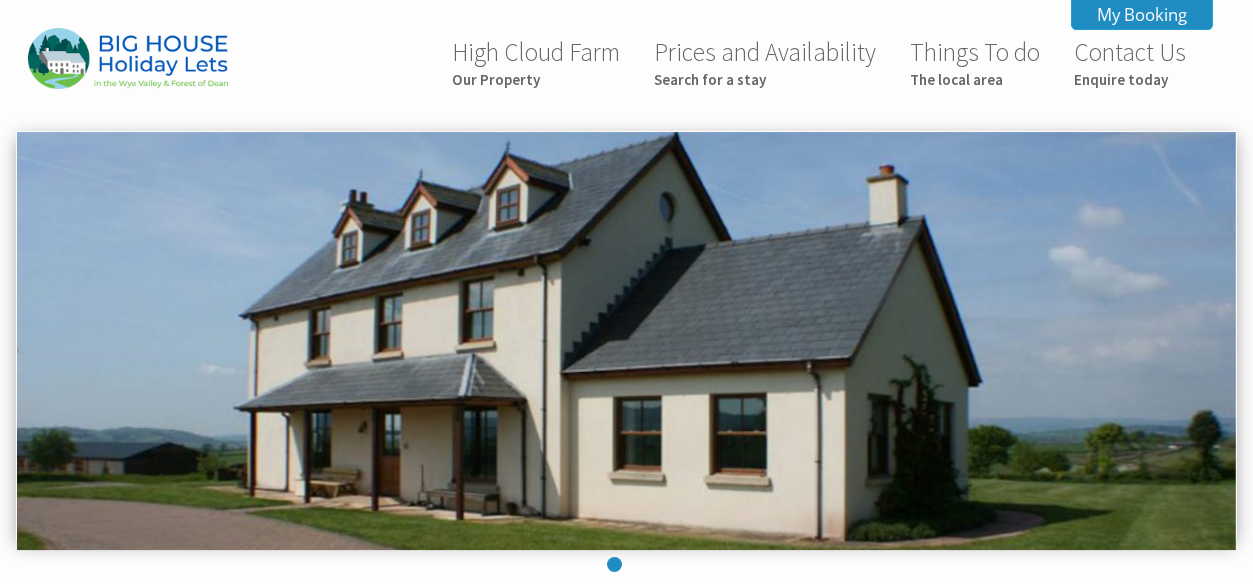 scroll, scrollTop: 0, scrollLeft: 0, axis: both 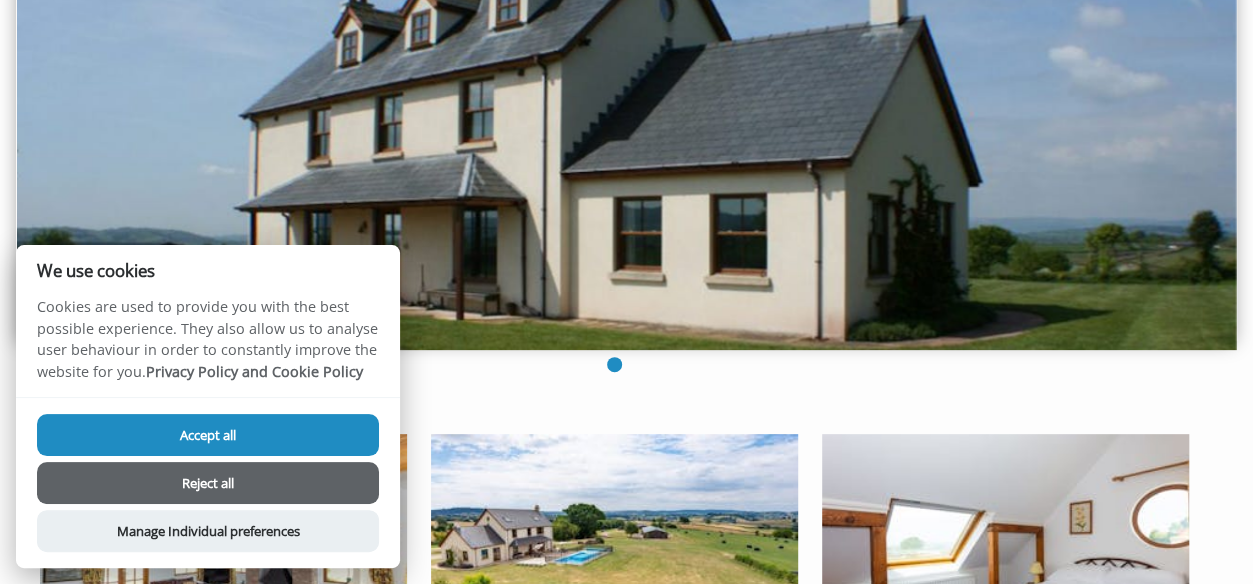 click on "Accept all" at bounding box center (208, 435) 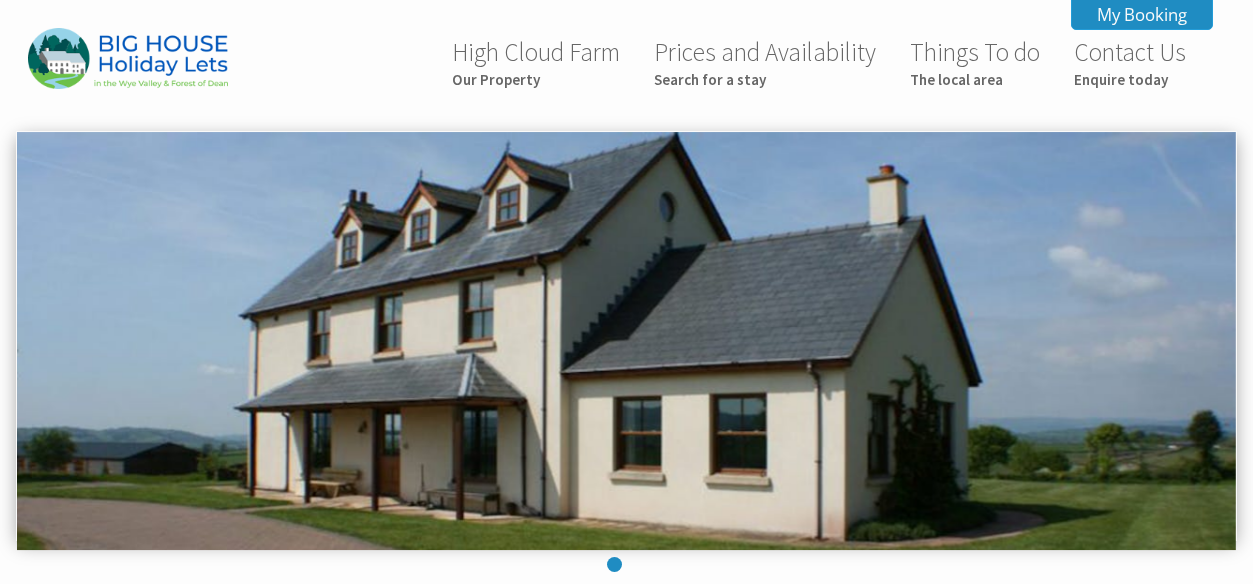 scroll, scrollTop: 200, scrollLeft: 0, axis: vertical 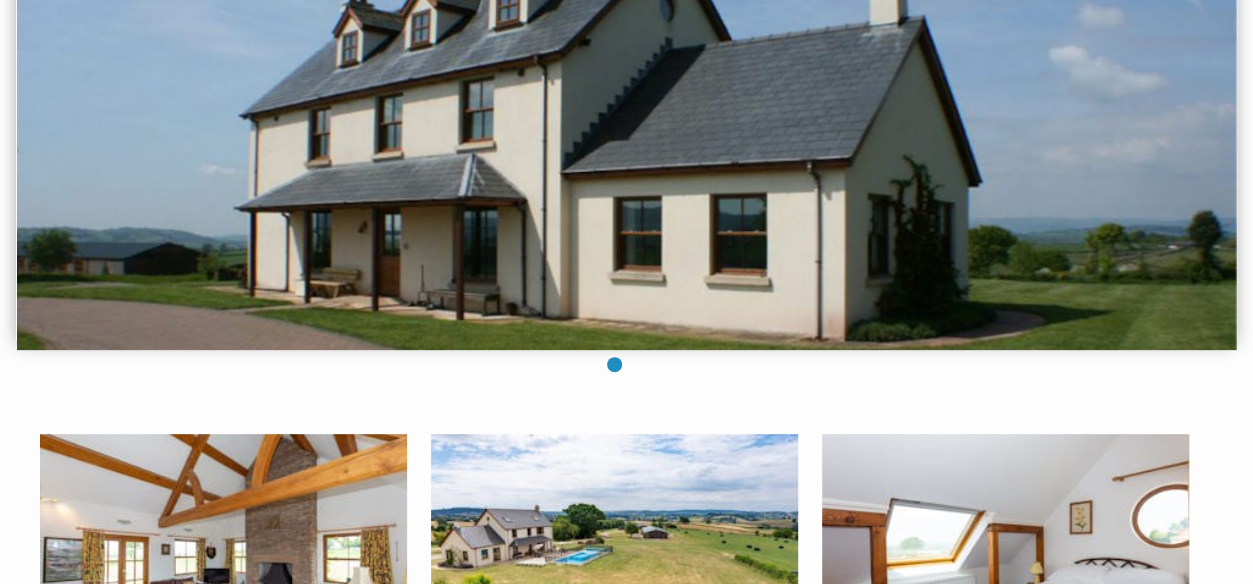 click at bounding box center (614, 544) 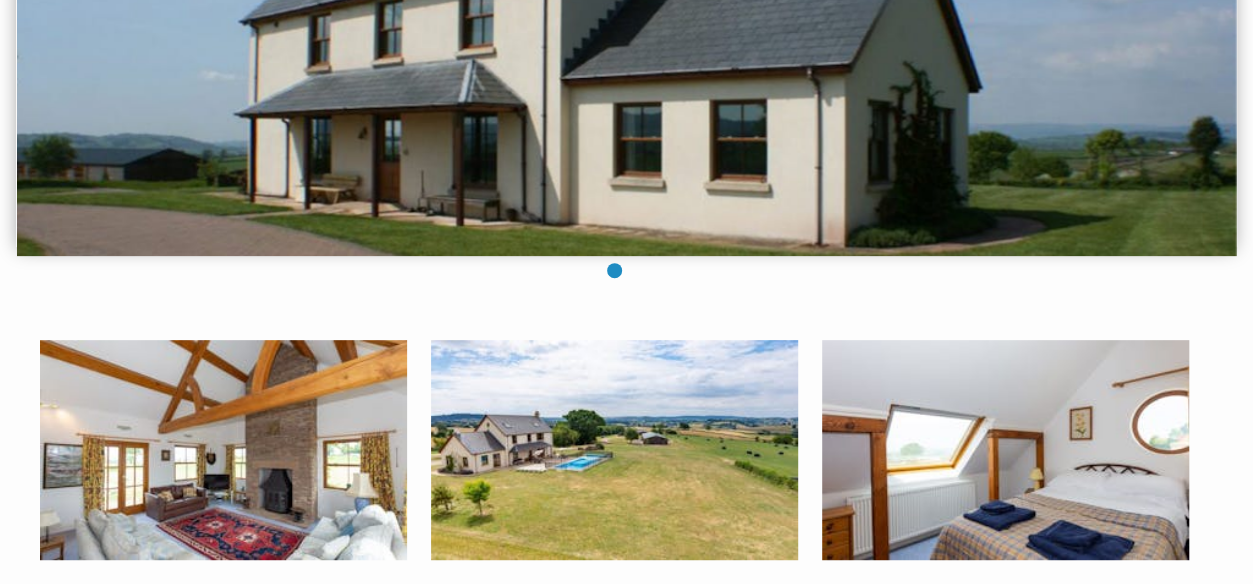 scroll, scrollTop: 400, scrollLeft: 0, axis: vertical 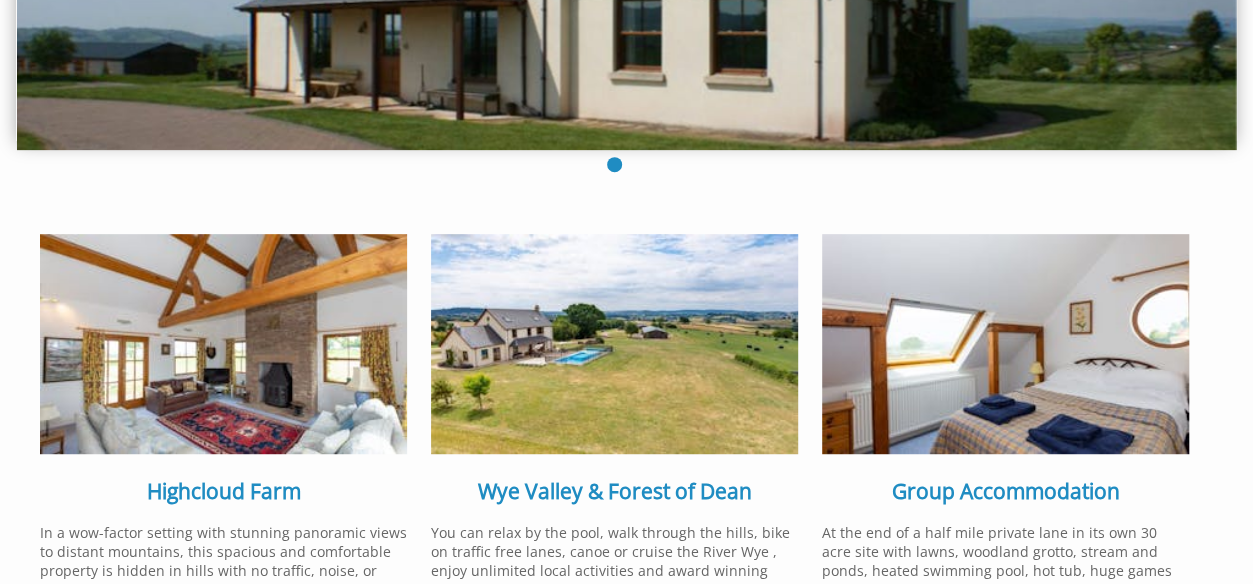click at bounding box center (614, 344) 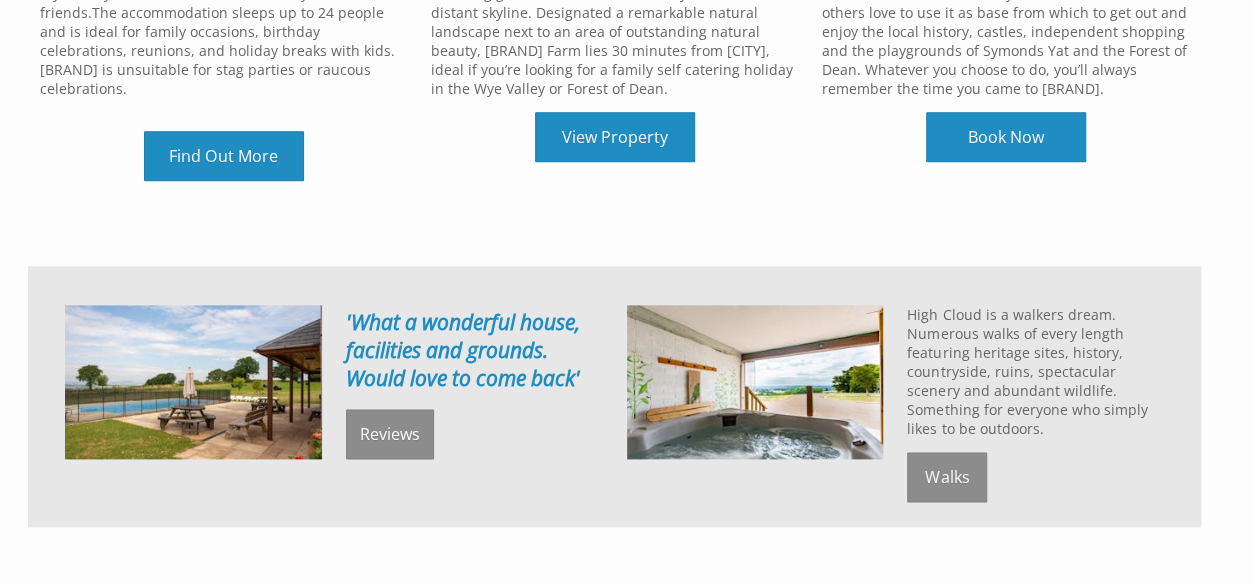 scroll, scrollTop: 1100, scrollLeft: 0, axis: vertical 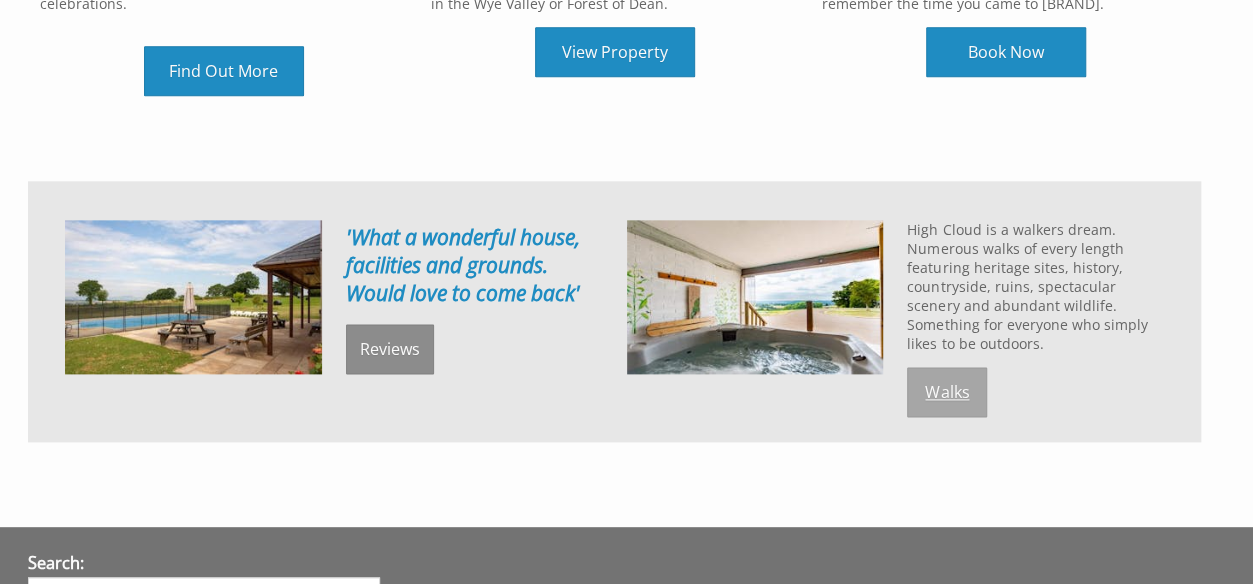 click on "Walks" at bounding box center (947, 392) 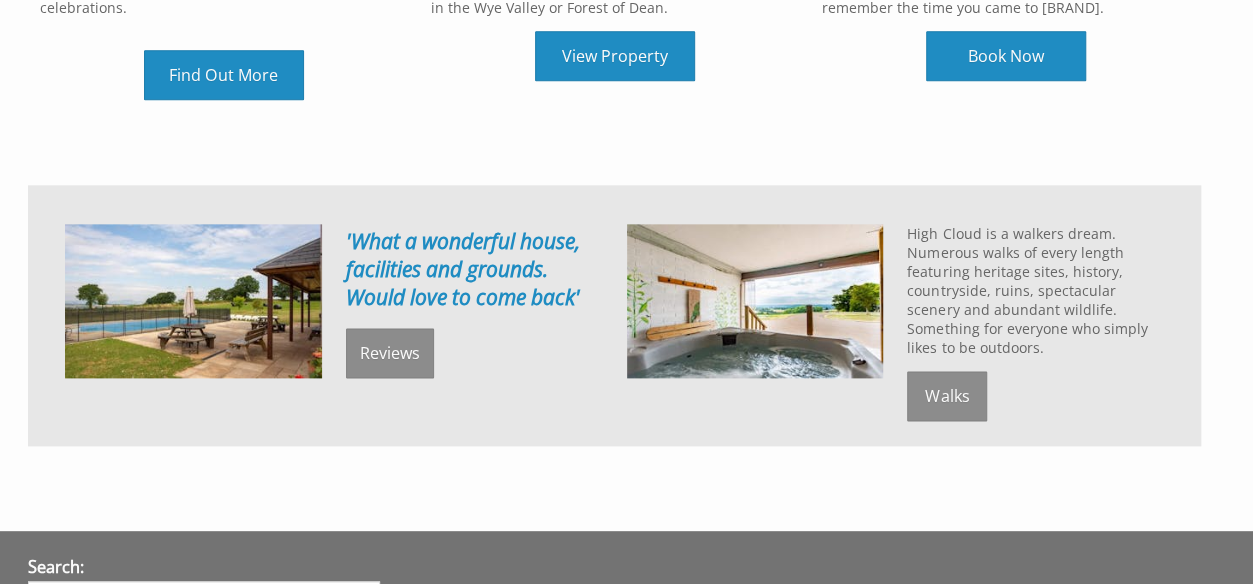 scroll, scrollTop: 596, scrollLeft: 0, axis: vertical 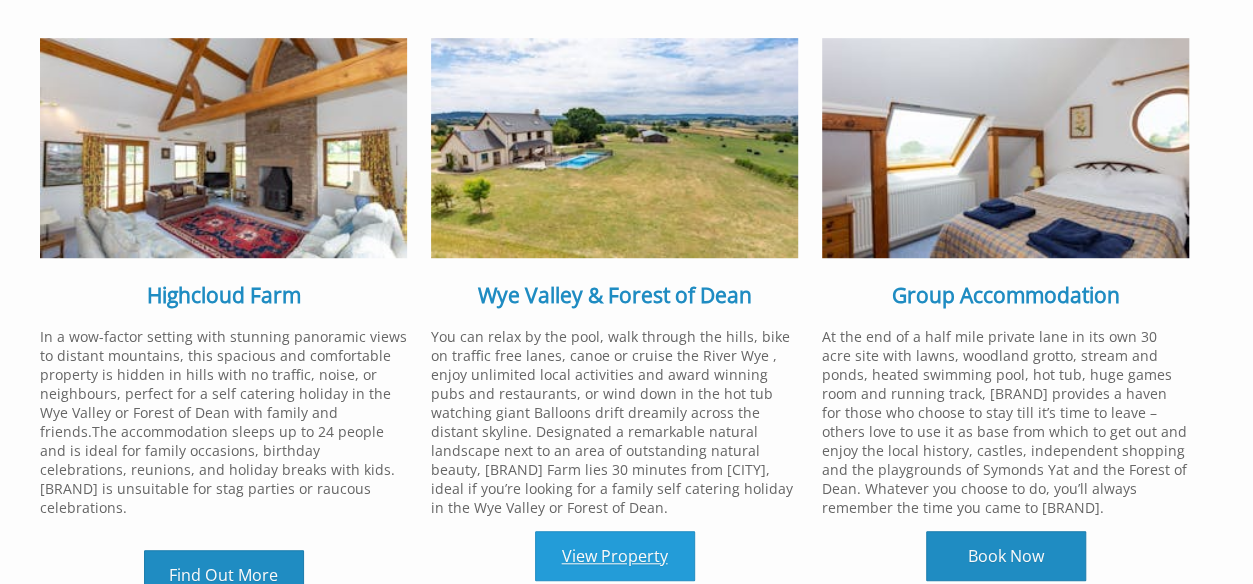 click on "View Property" at bounding box center (615, 556) 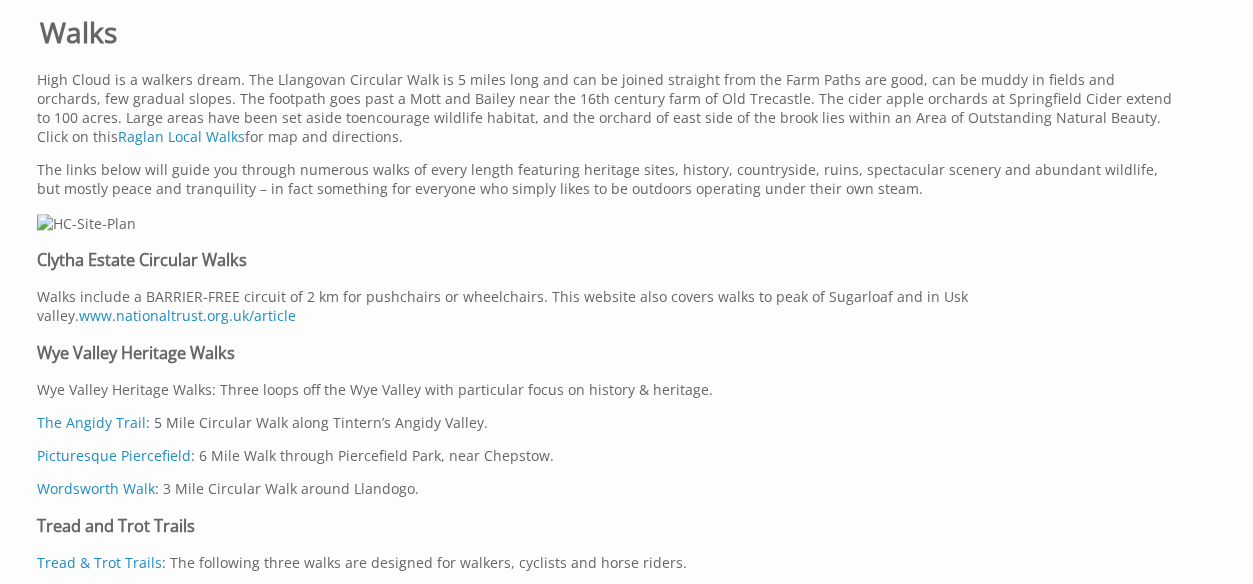 scroll, scrollTop: 500, scrollLeft: 0, axis: vertical 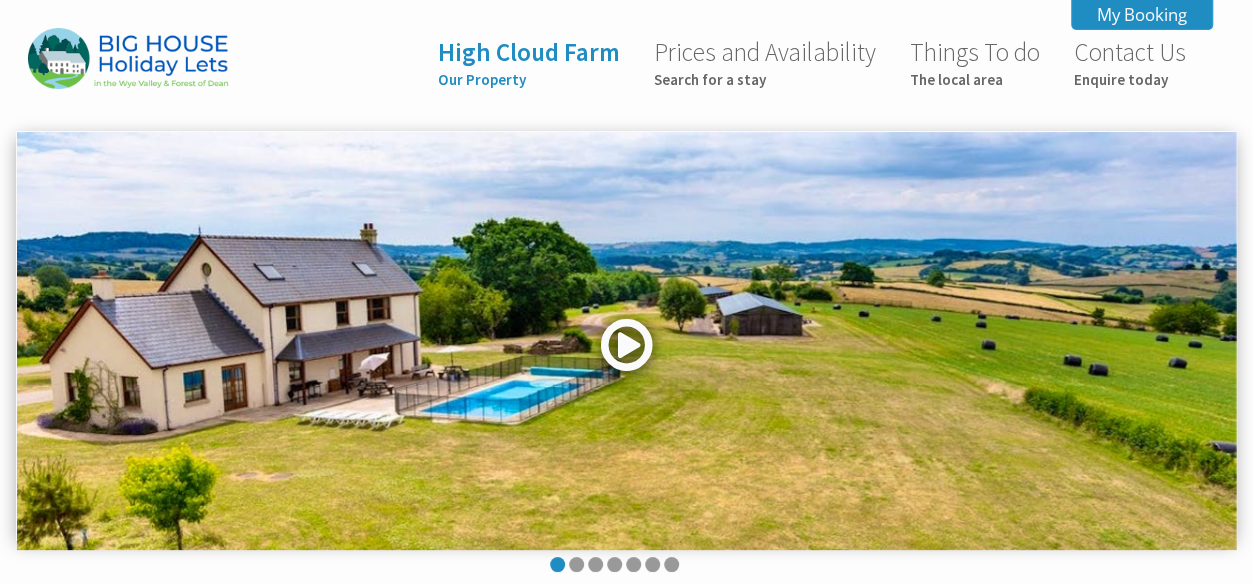 click at bounding box center (627, 352) 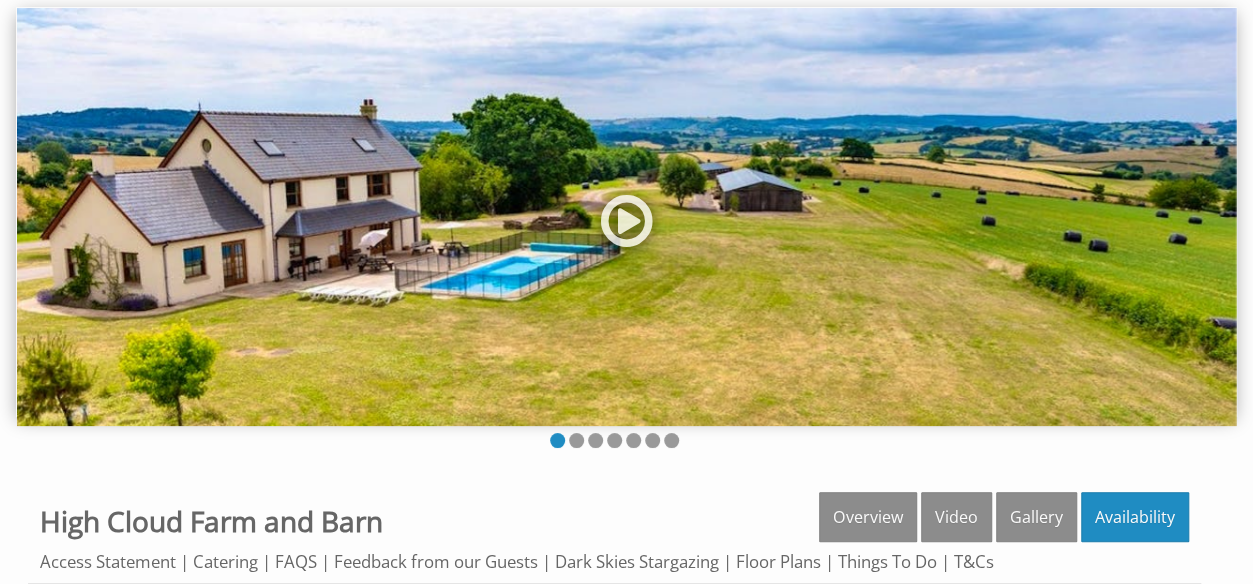 scroll, scrollTop: 300, scrollLeft: 0, axis: vertical 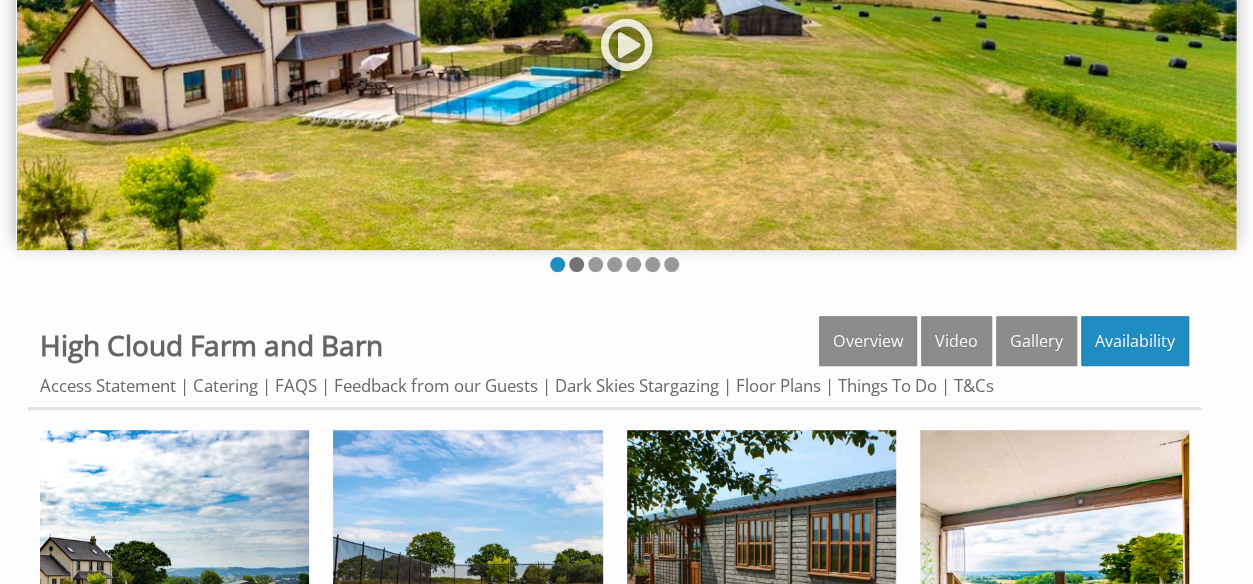click at bounding box center [576, 264] 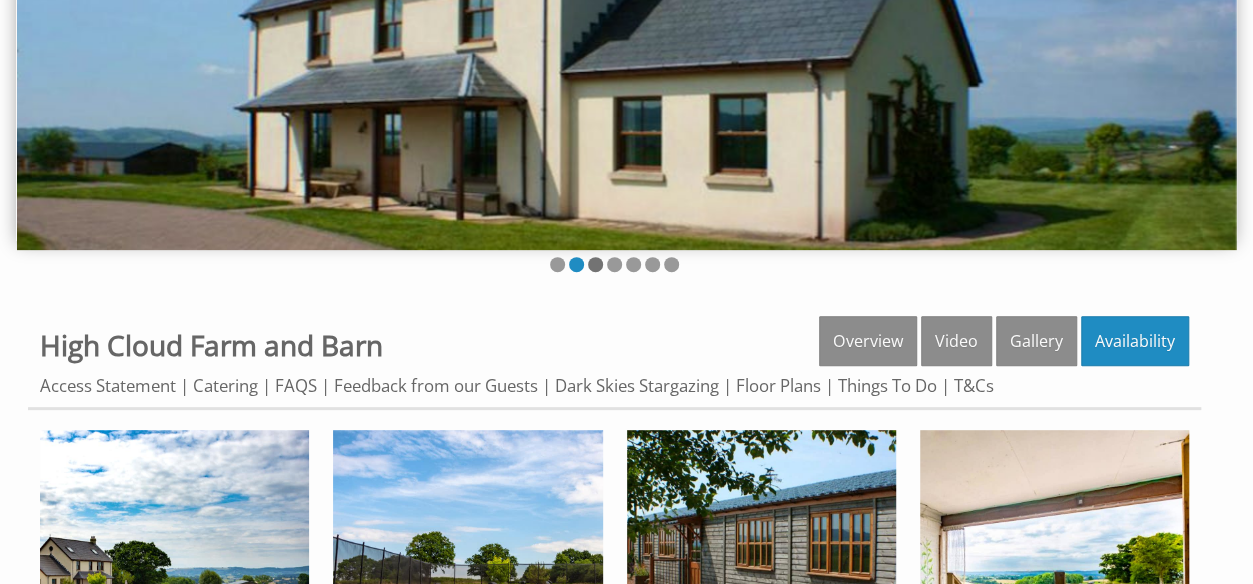 click at bounding box center [595, 264] 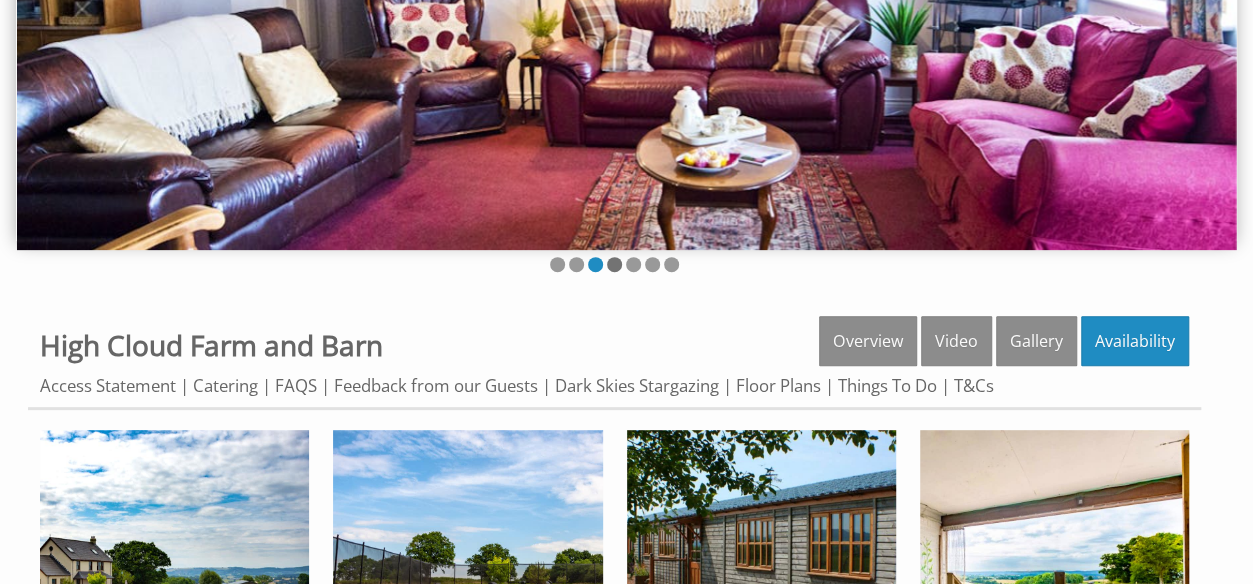 click at bounding box center (614, 264) 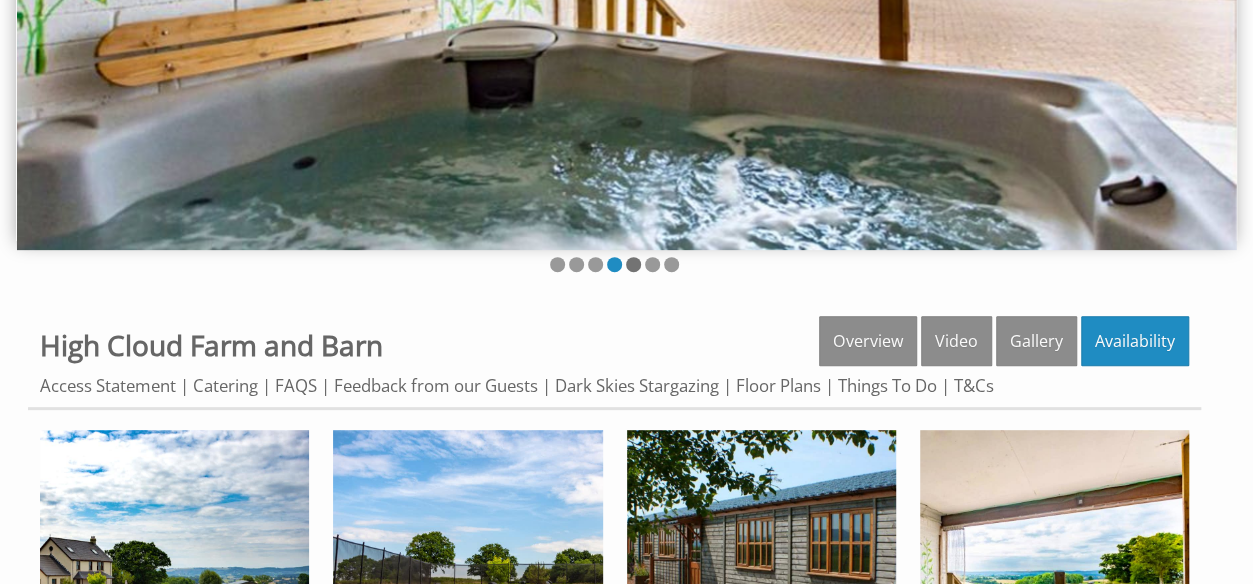 click at bounding box center [633, 264] 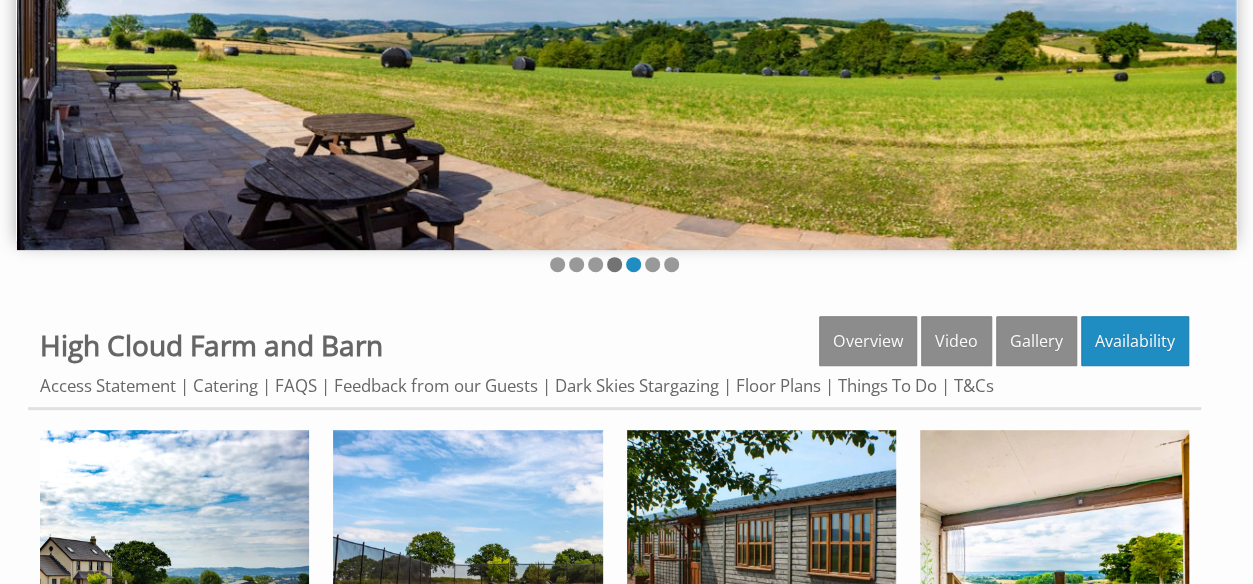 click at bounding box center [614, 264] 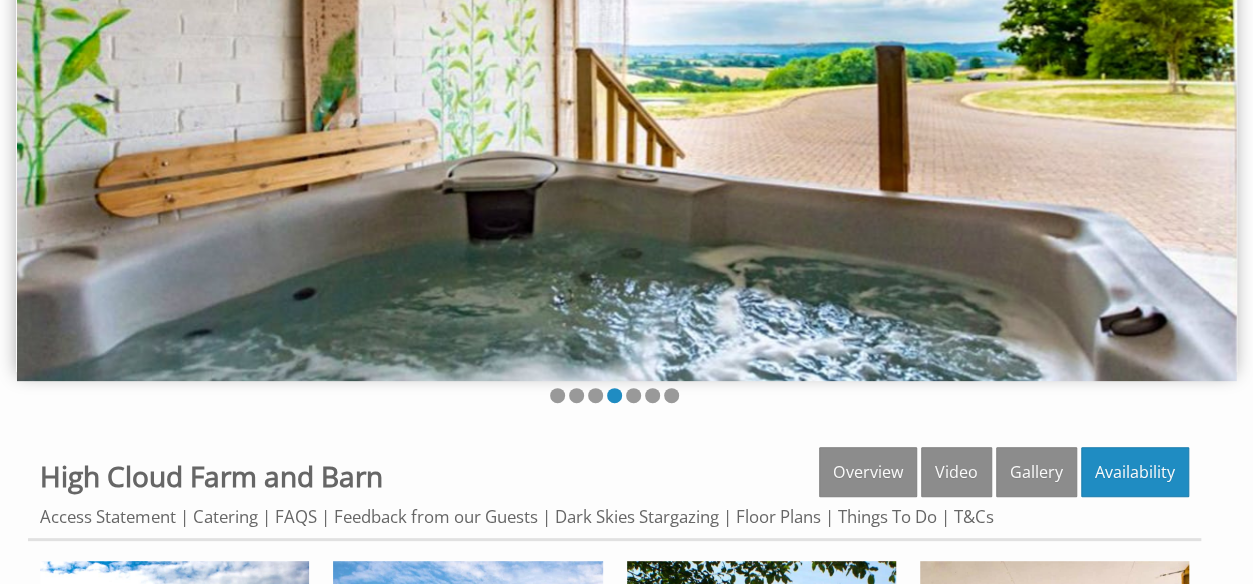scroll, scrollTop: 200, scrollLeft: 0, axis: vertical 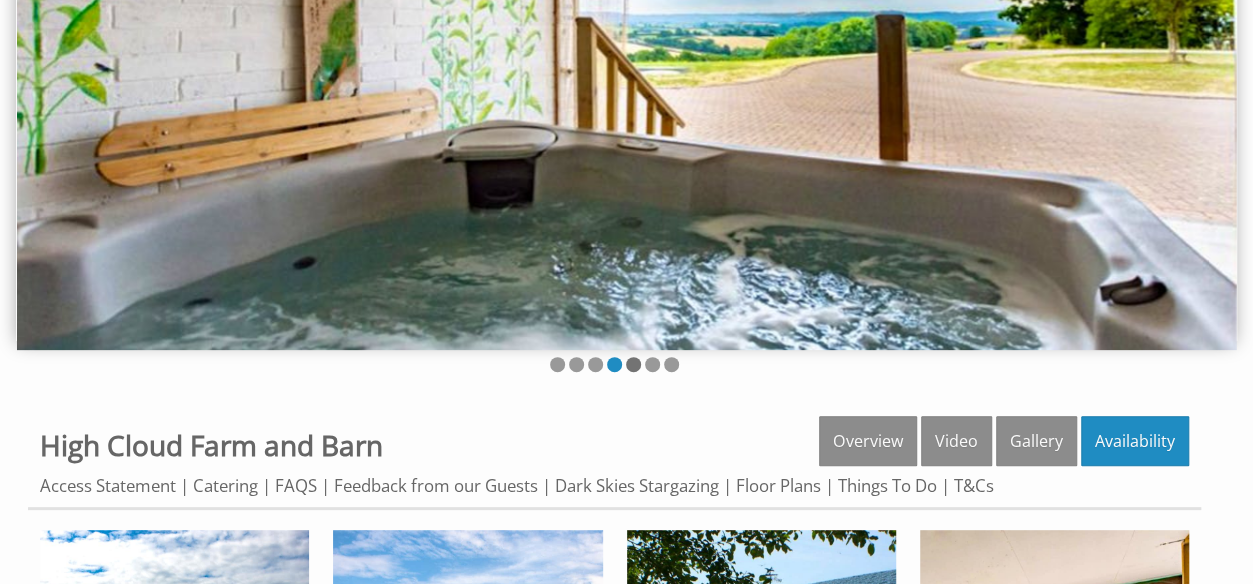 click at bounding box center (633, 364) 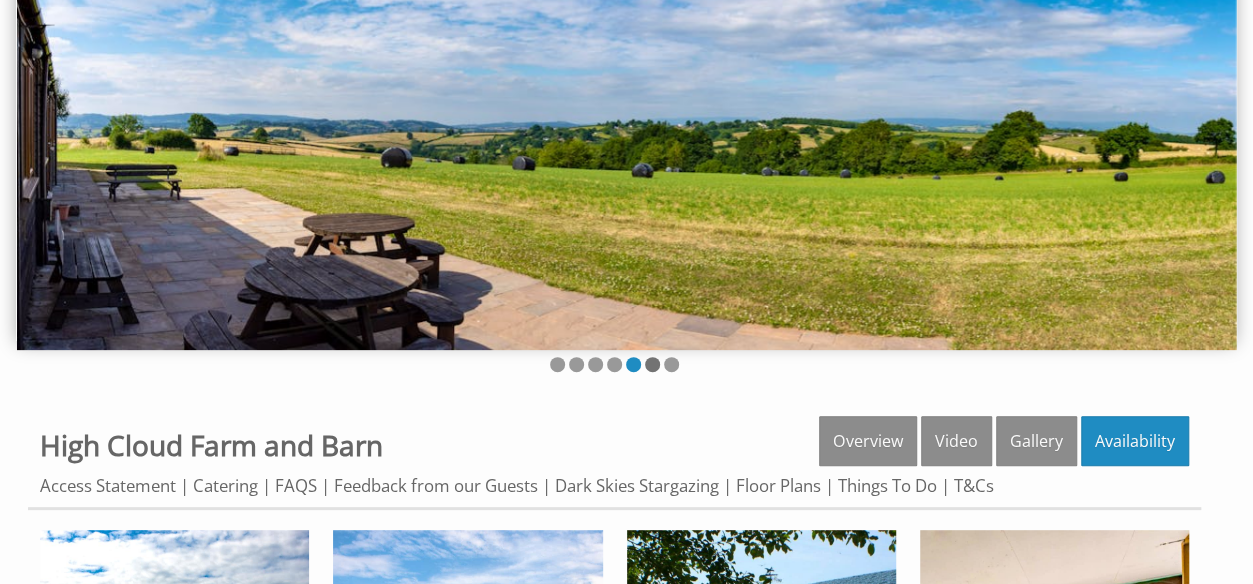 click at bounding box center (652, 364) 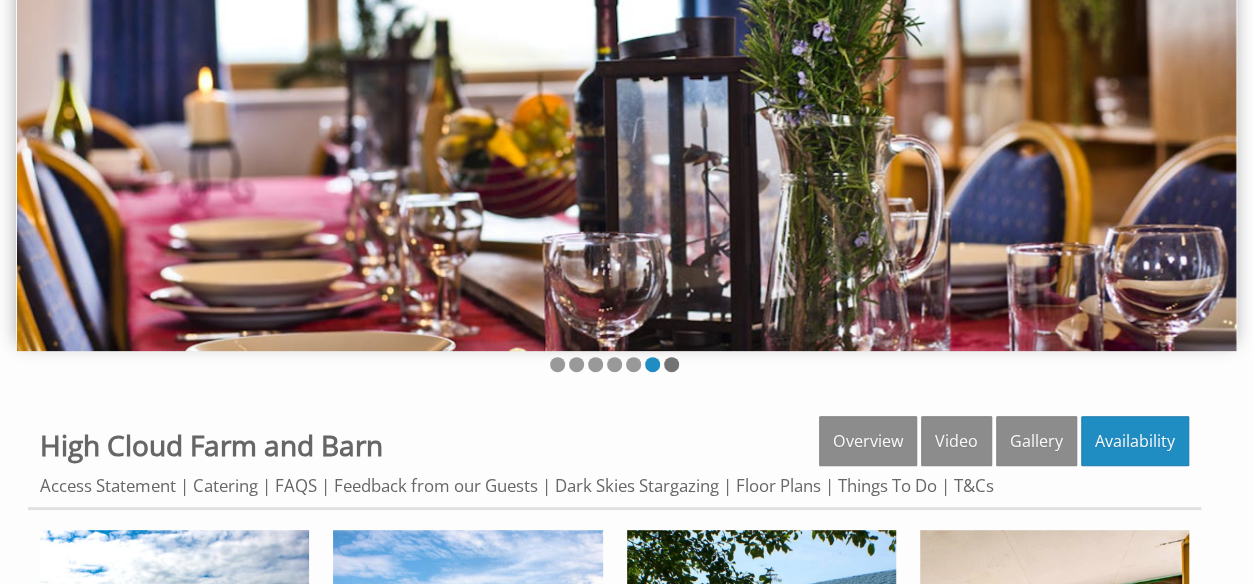 click at bounding box center (671, 364) 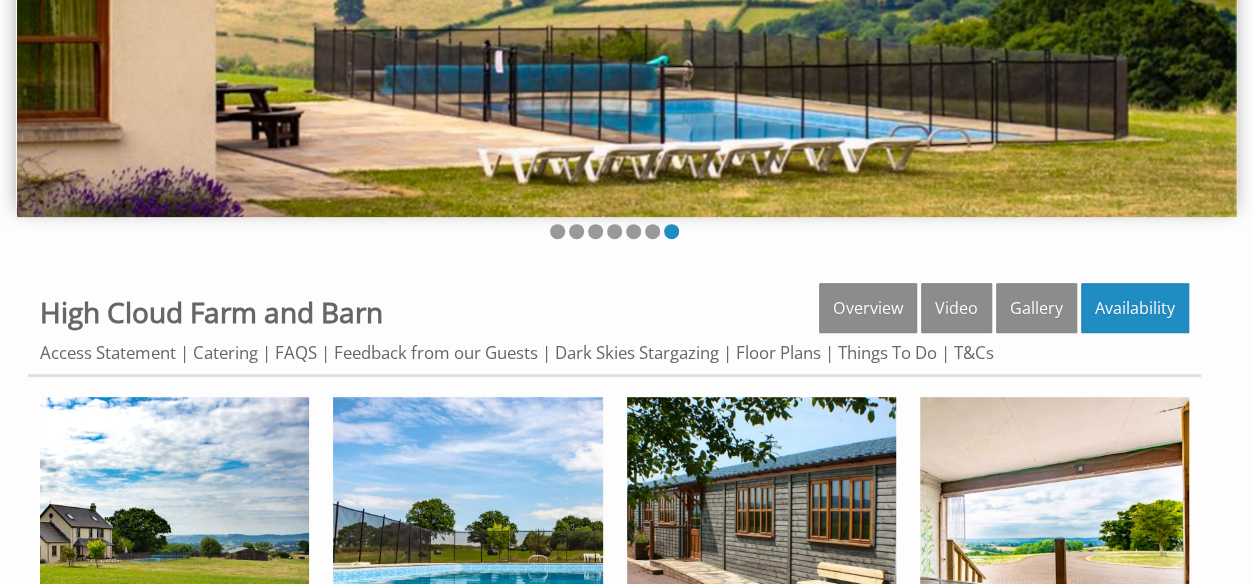 scroll, scrollTop: 500, scrollLeft: 0, axis: vertical 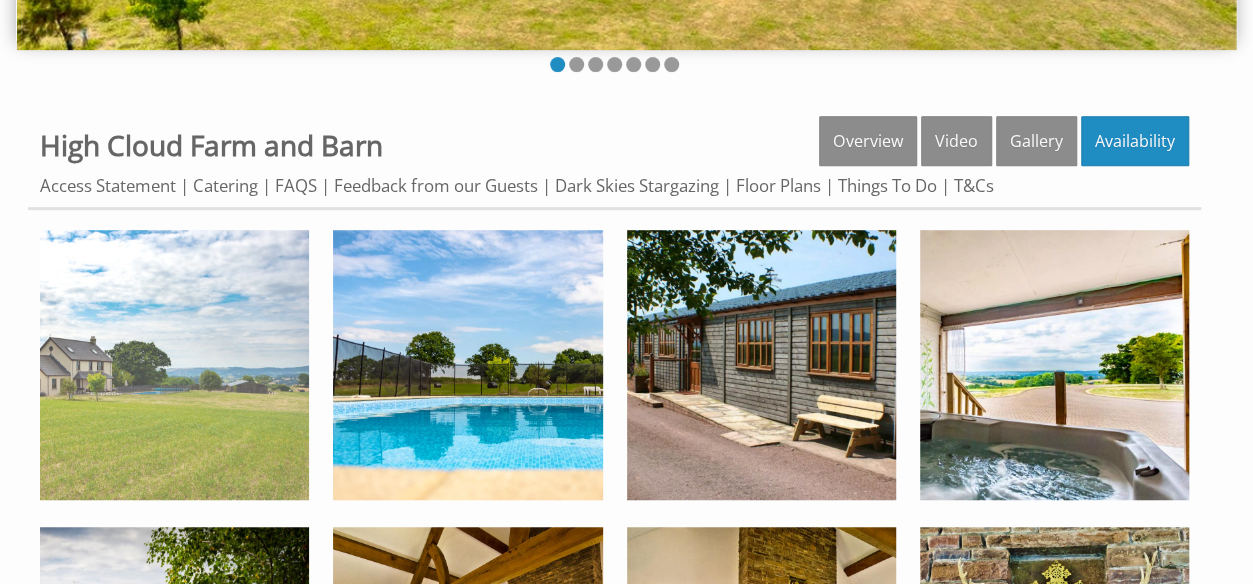 click at bounding box center [174, 364] 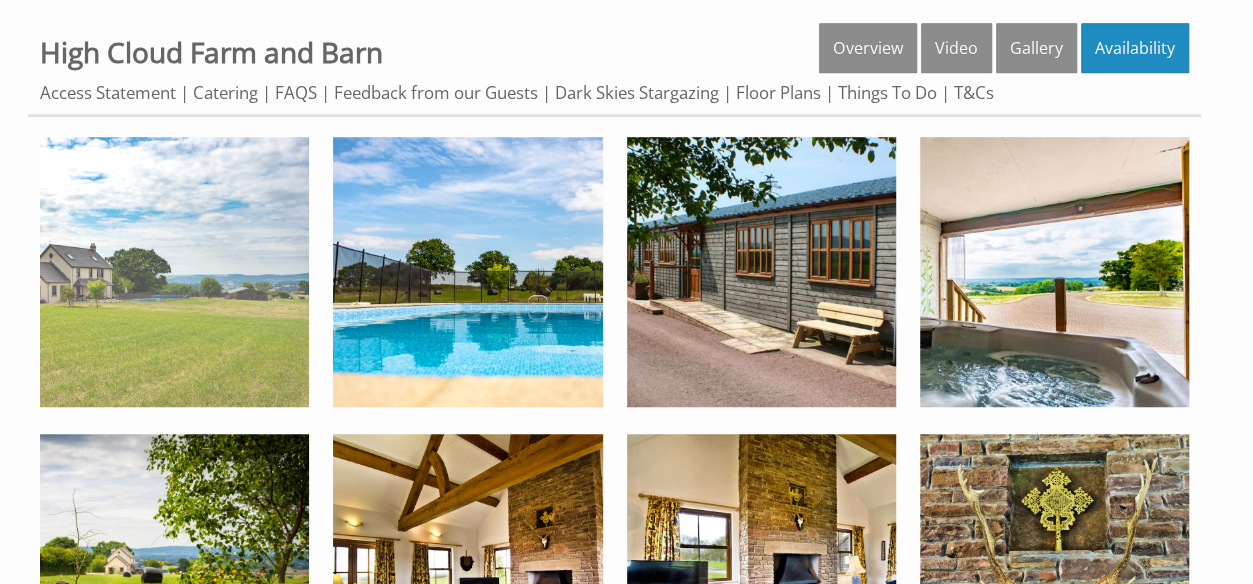 scroll, scrollTop: 600, scrollLeft: 0, axis: vertical 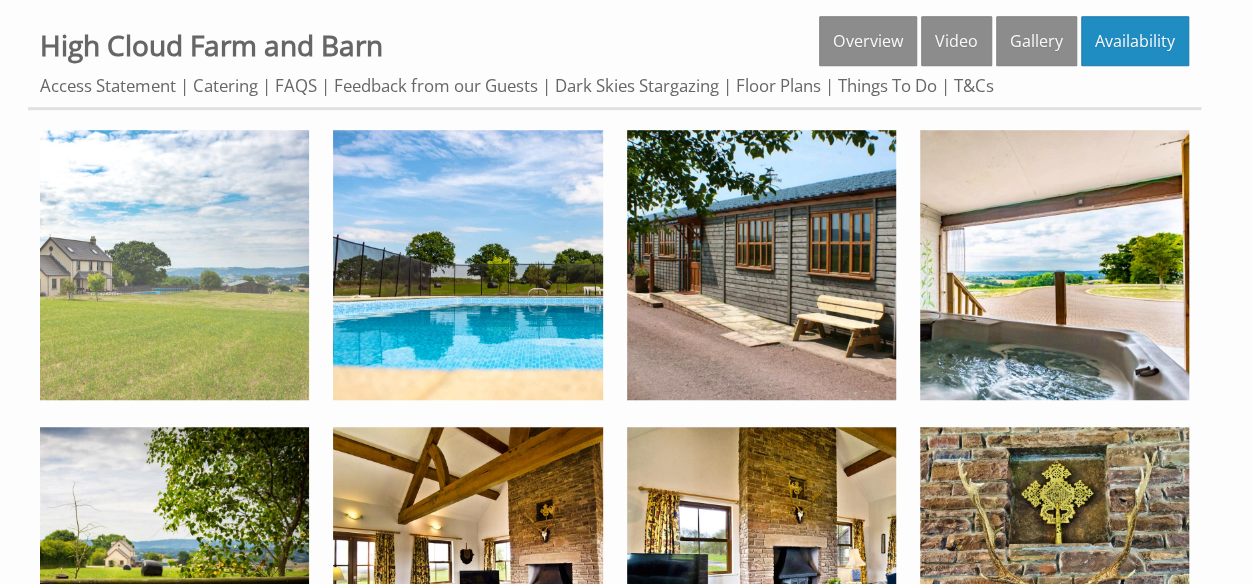 click at bounding box center [174, 264] 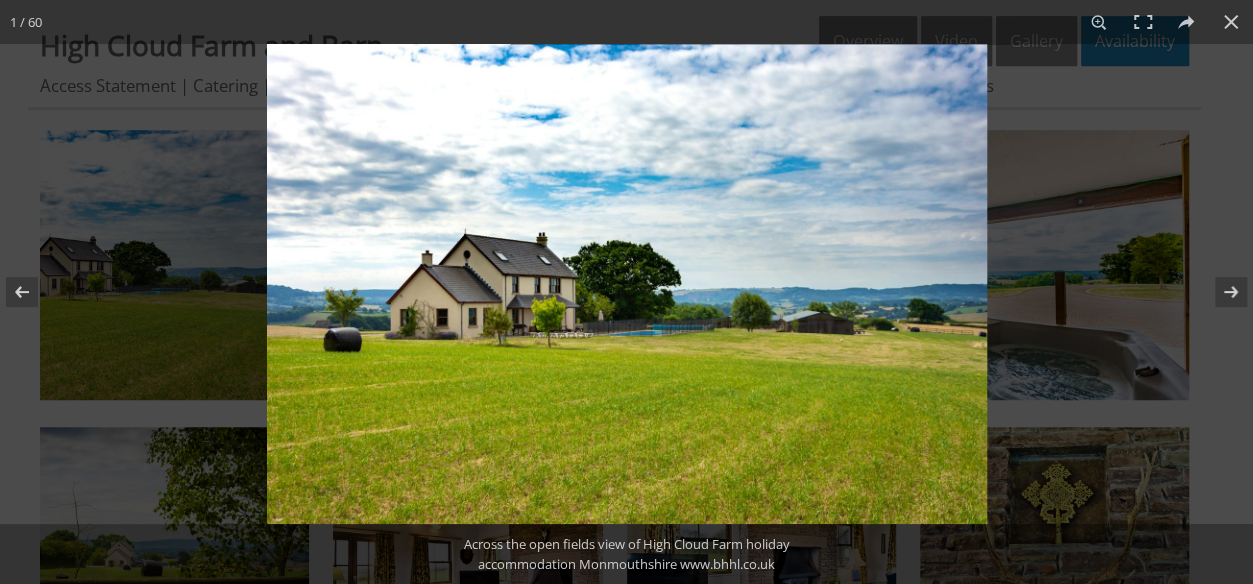 click at bounding box center [627, 284] 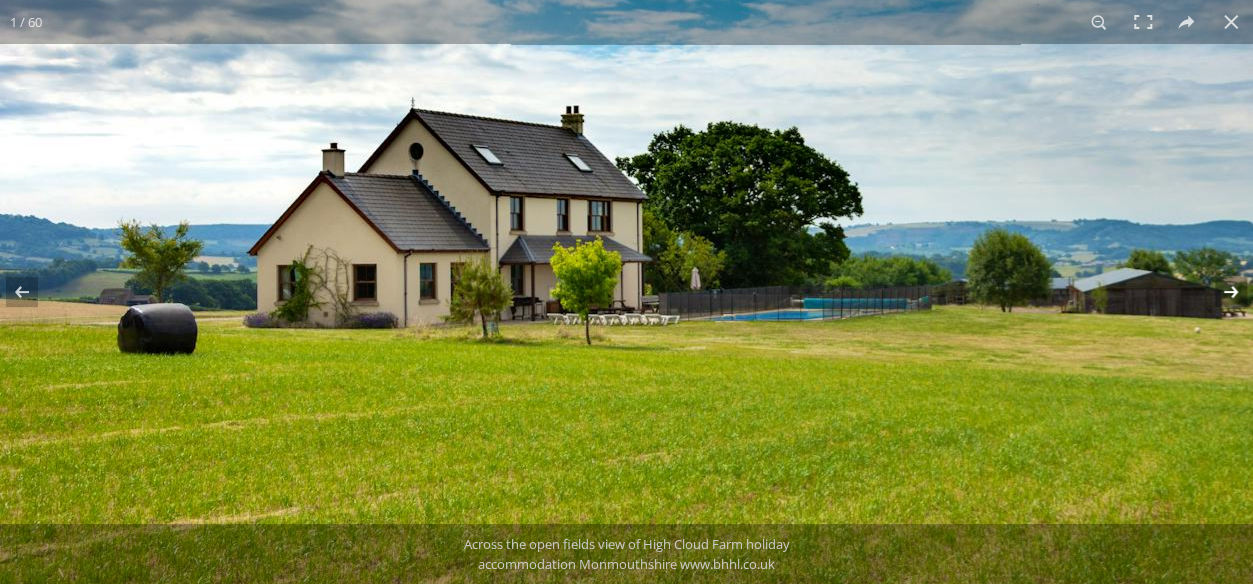 click at bounding box center (1218, 292) 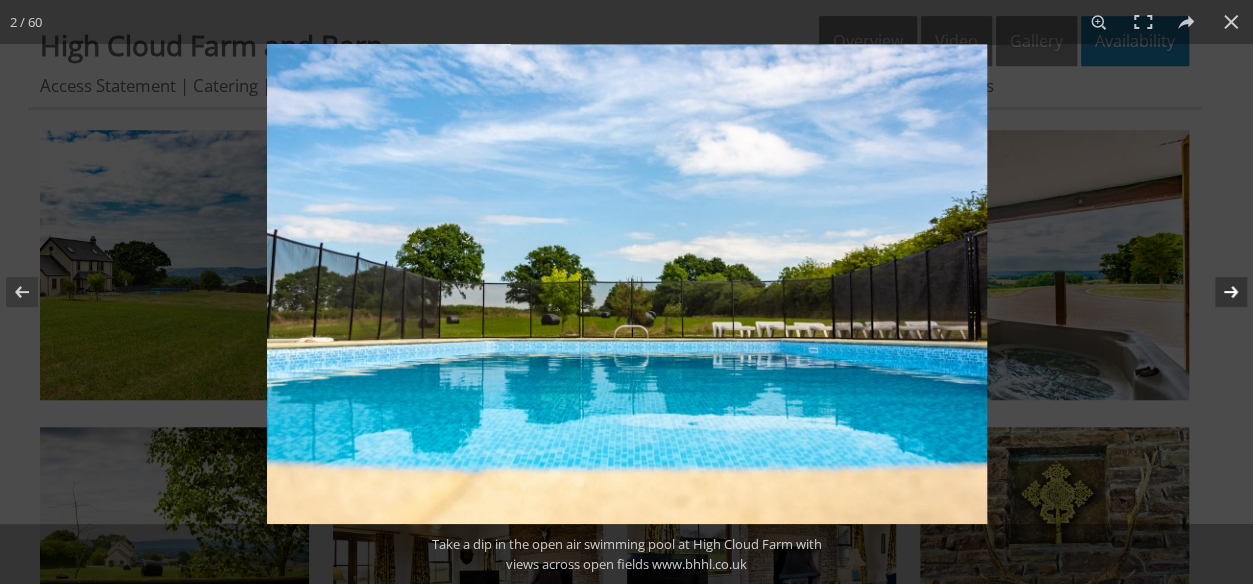 click at bounding box center [1218, 292] 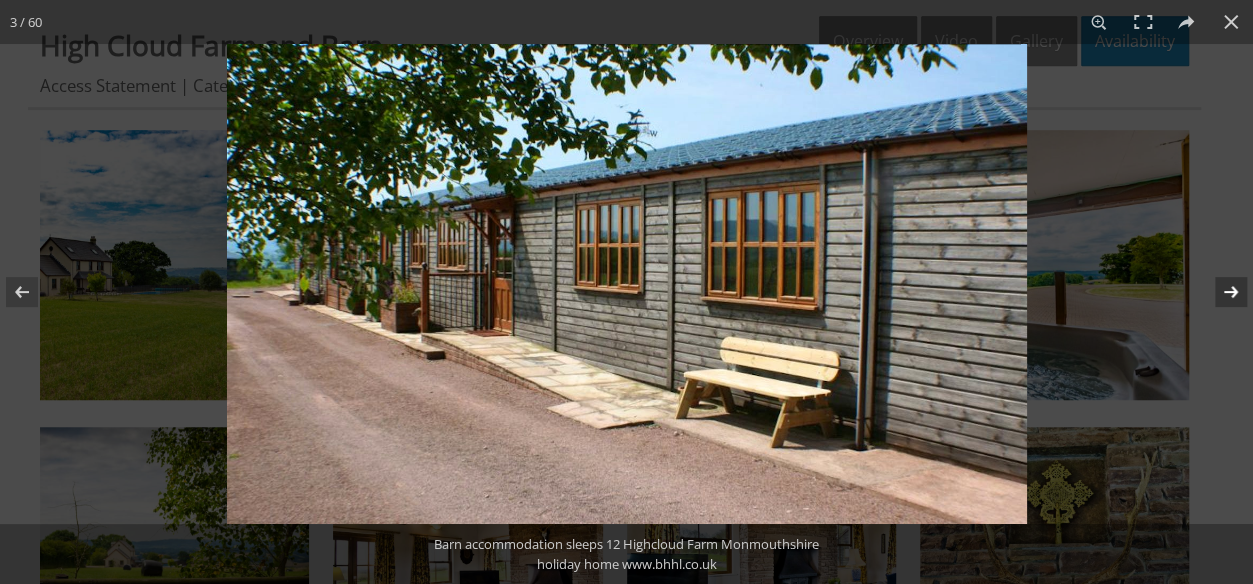 click at bounding box center (1218, 292) 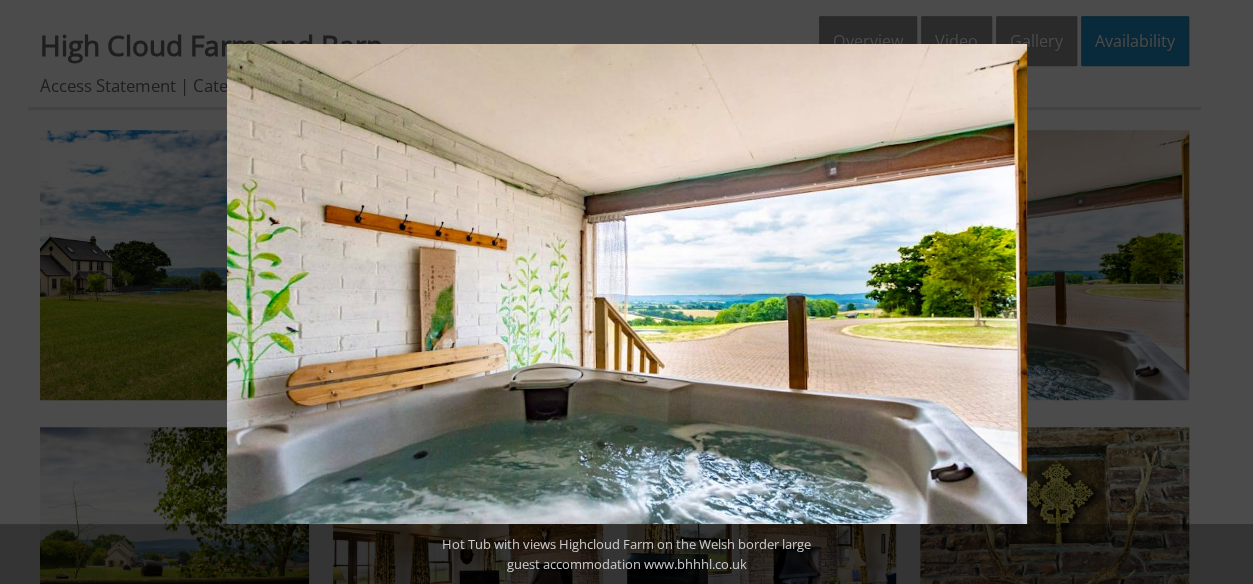 click at bounding box center (1218, 292) 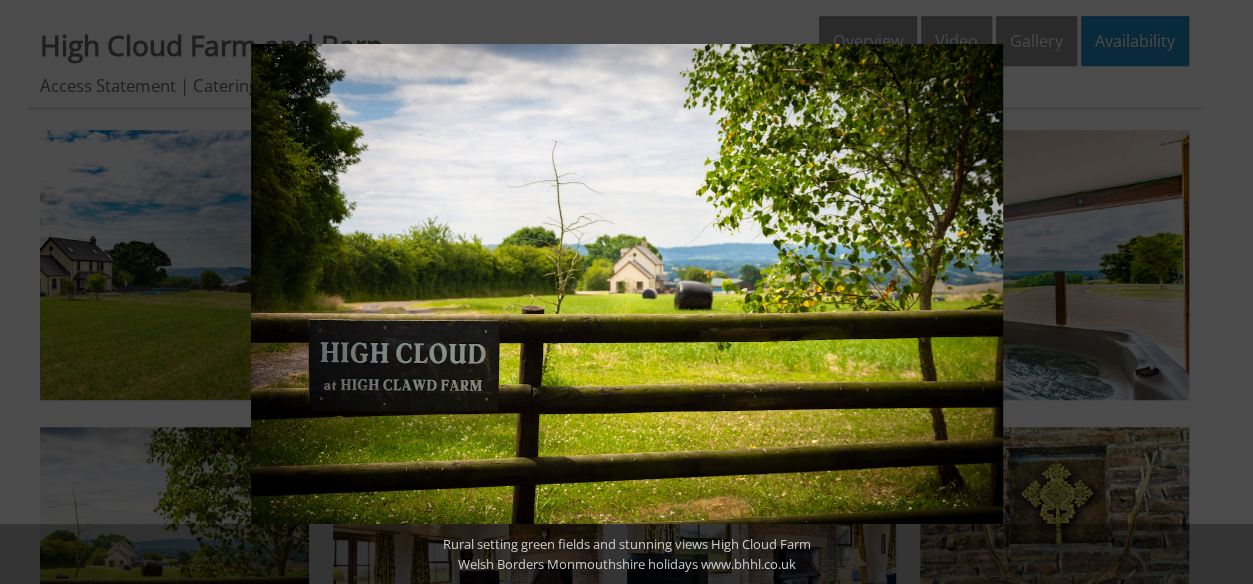 click at bounding box center [1218, 292] 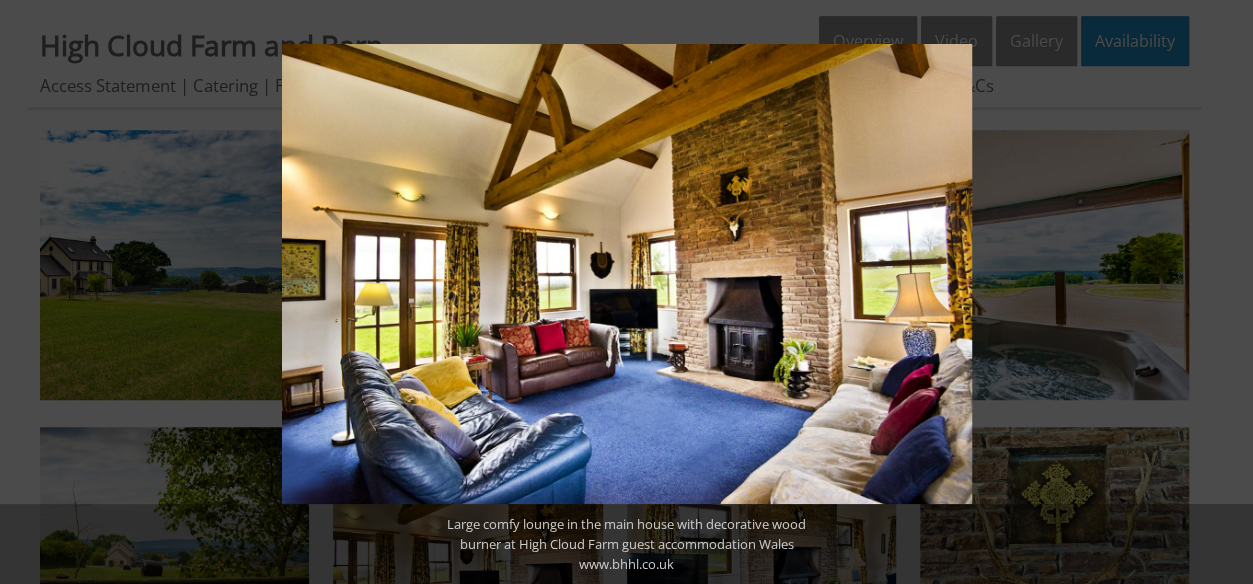 click at bounding box center (1218, 292) 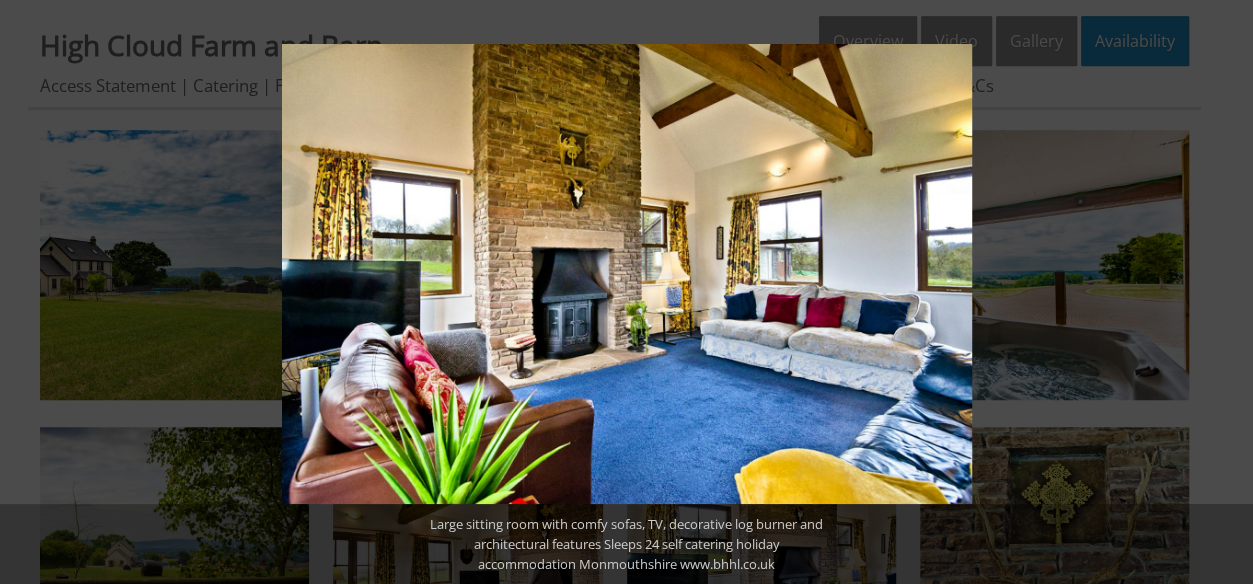 click at bounding box center [1218, 292] 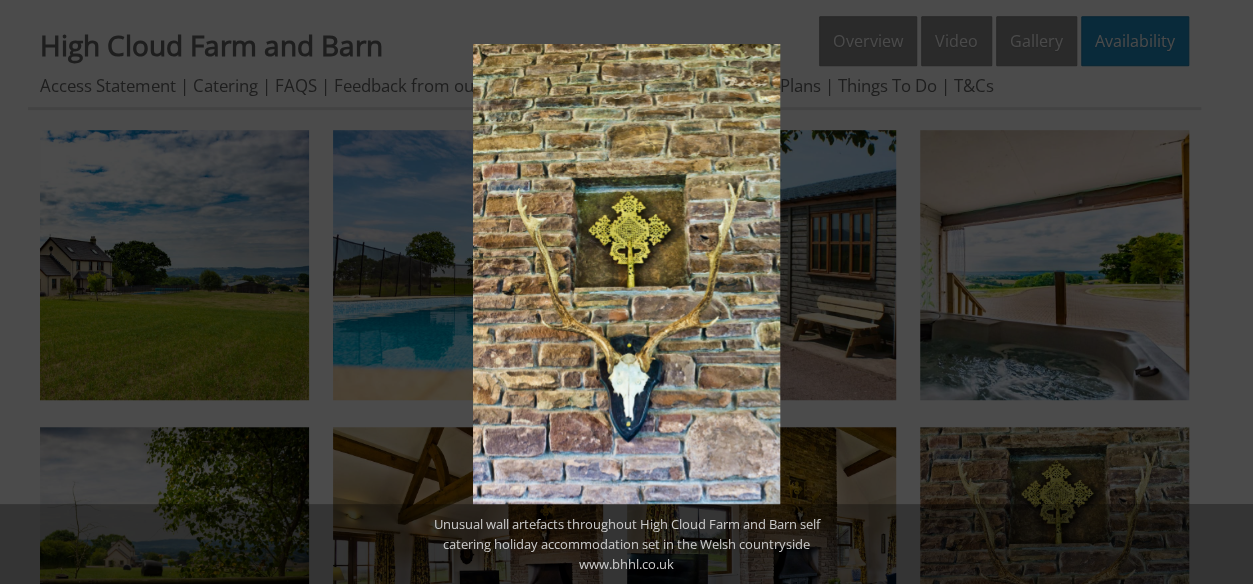 click at bounding box center [1218, 292] 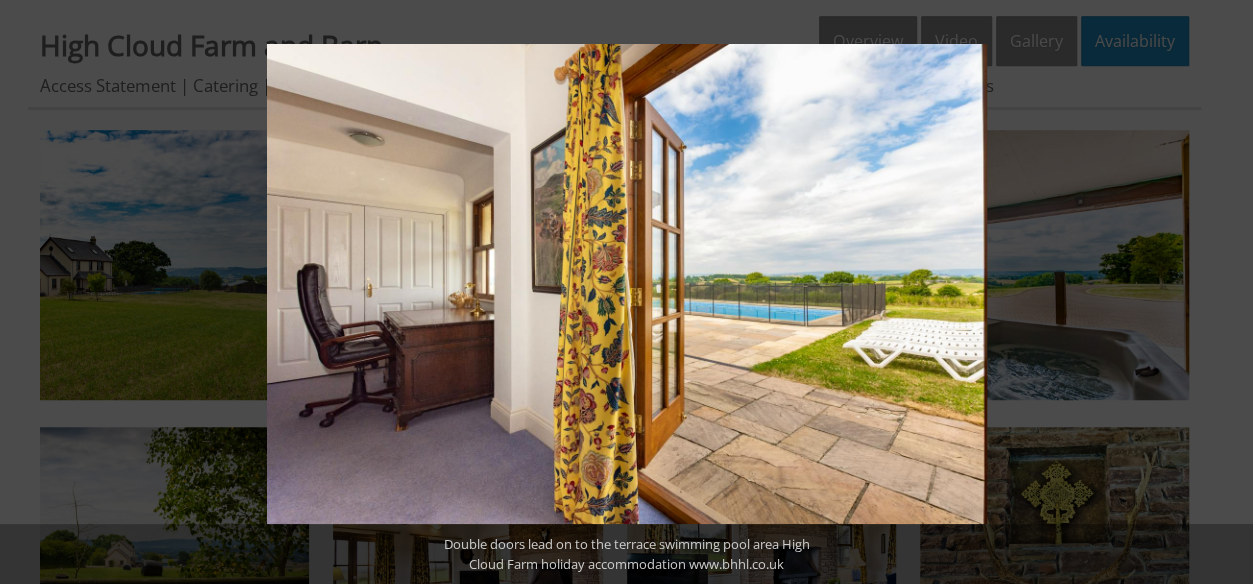 click at bounding box center [1218, 292] 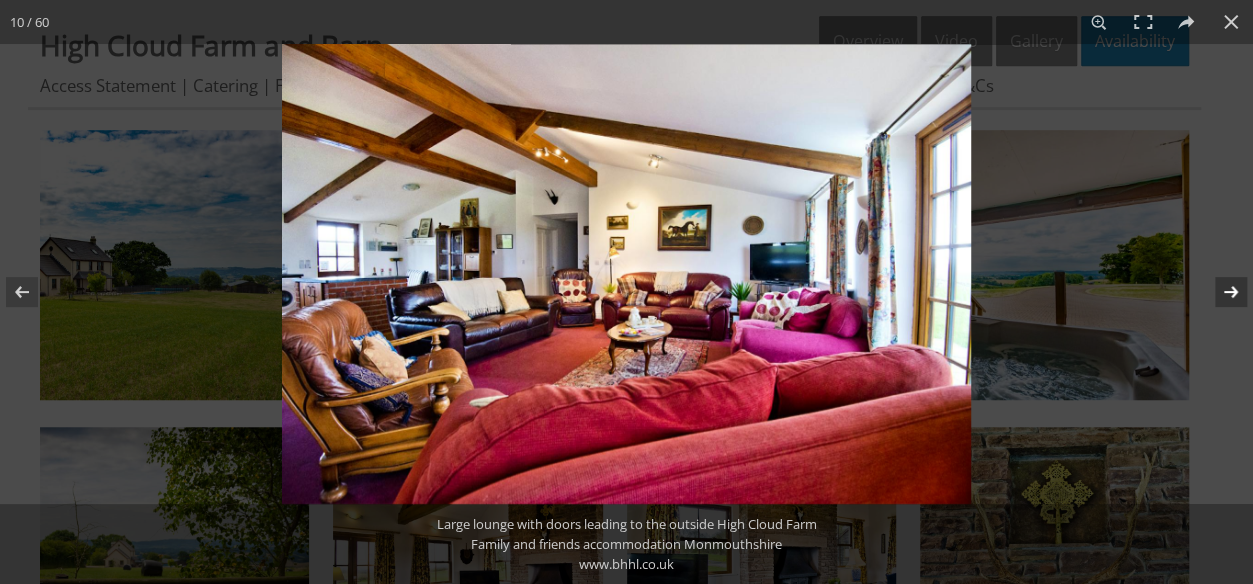 click at bounding box center (1218, 292) 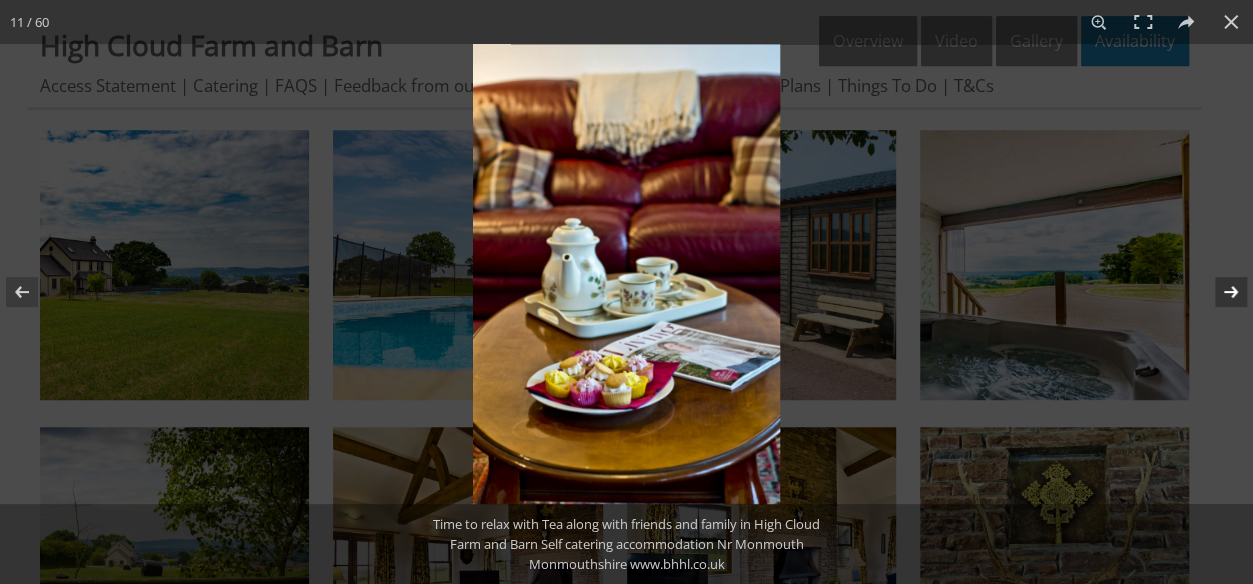 click at bounding box center [1218, 292] 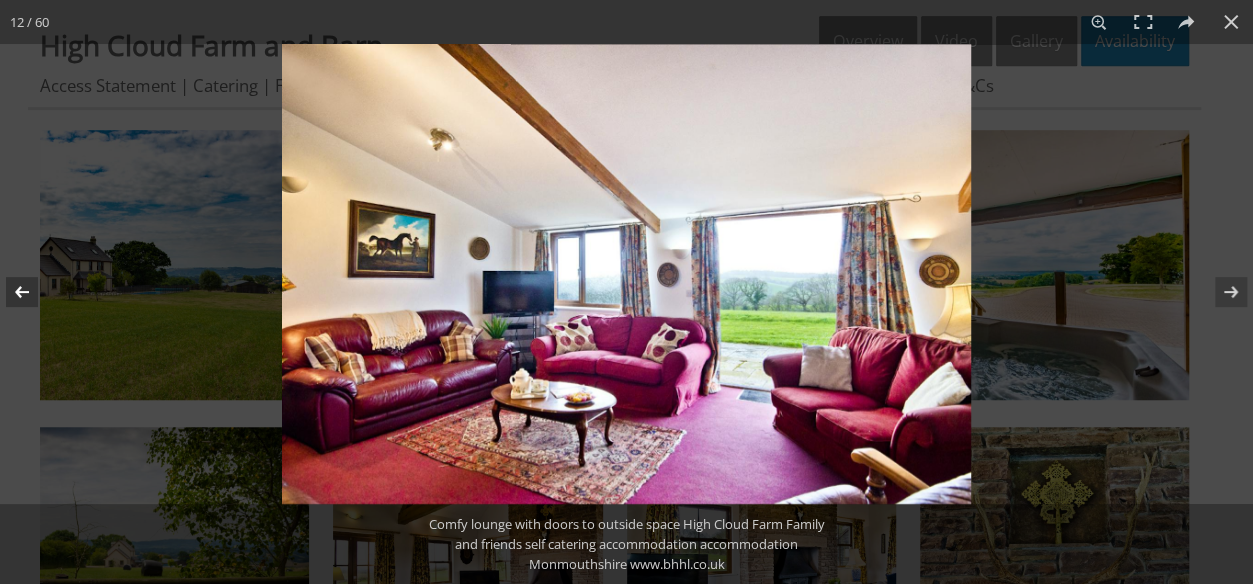 click at bounding box center (35, 292) 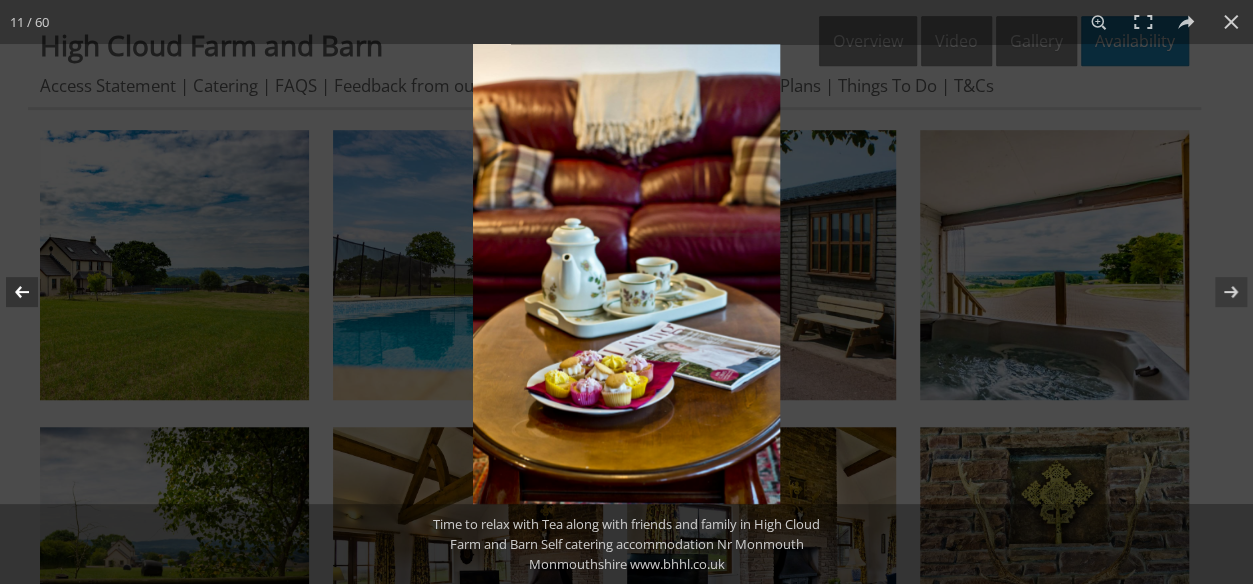 click at bounding box center (35, 292) 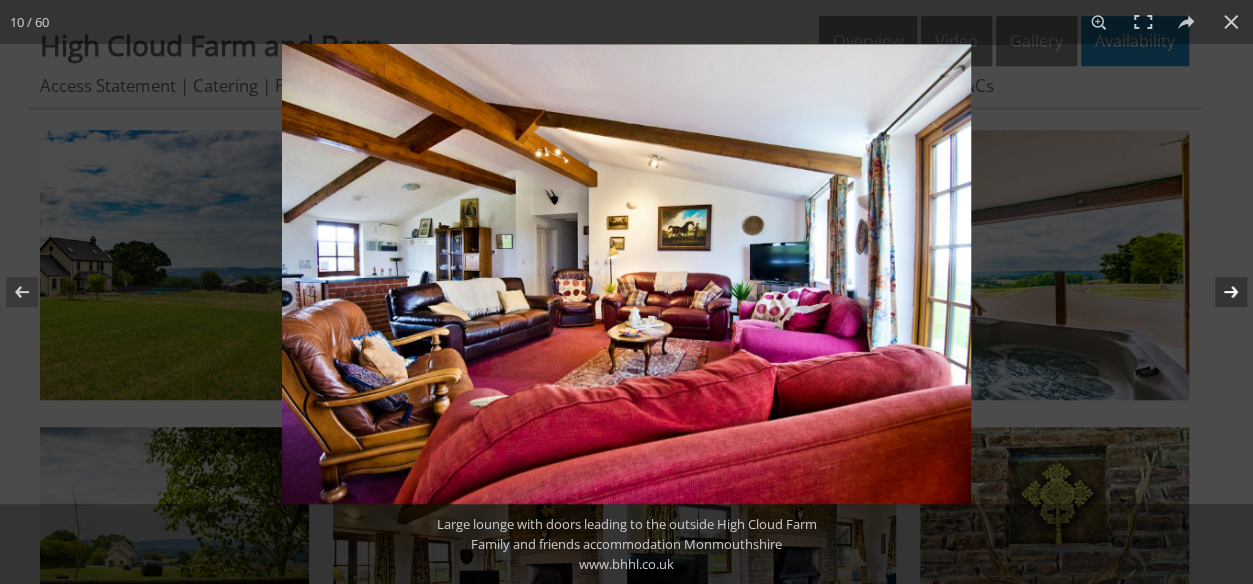 click at bounding box center [1218, 292] 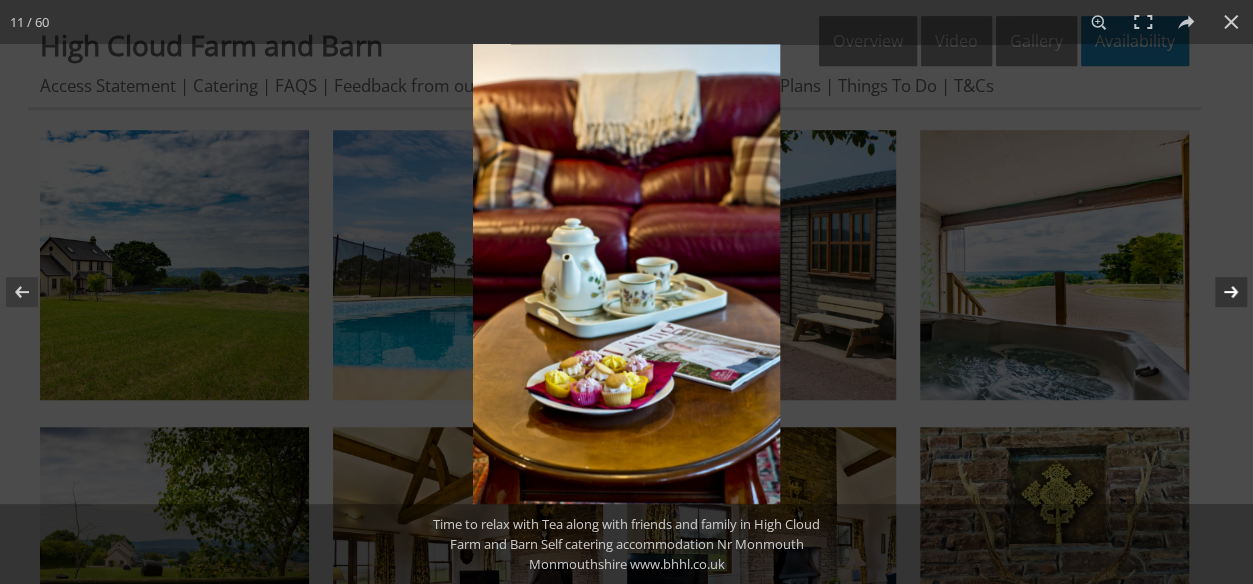 click at bounding box center (1218, 292) 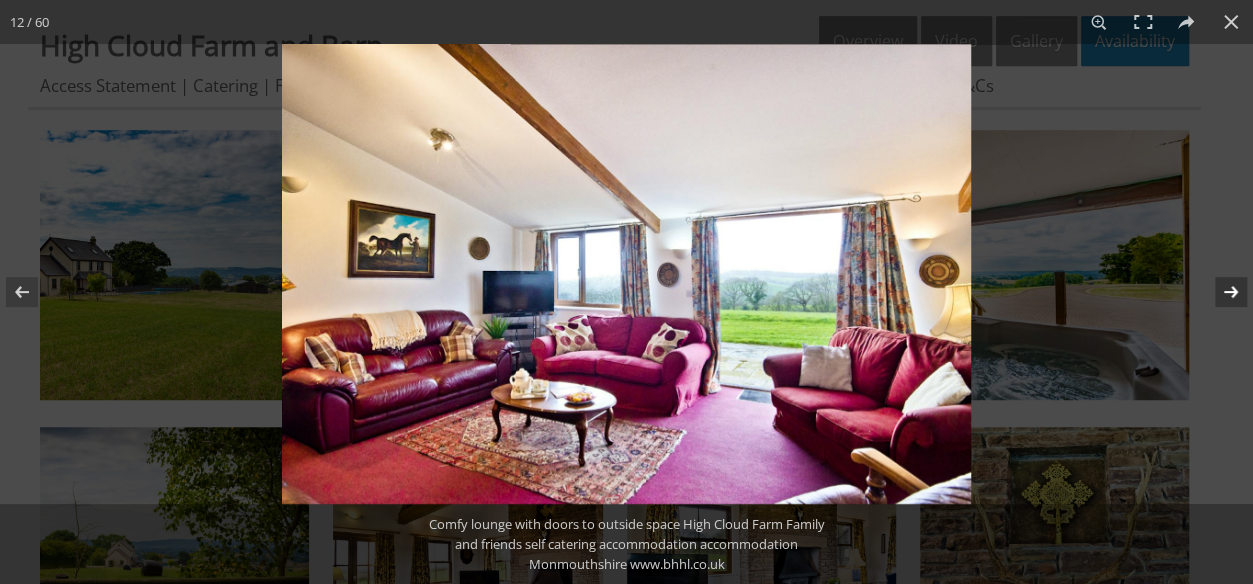 click at bounding box center [1218, 292] 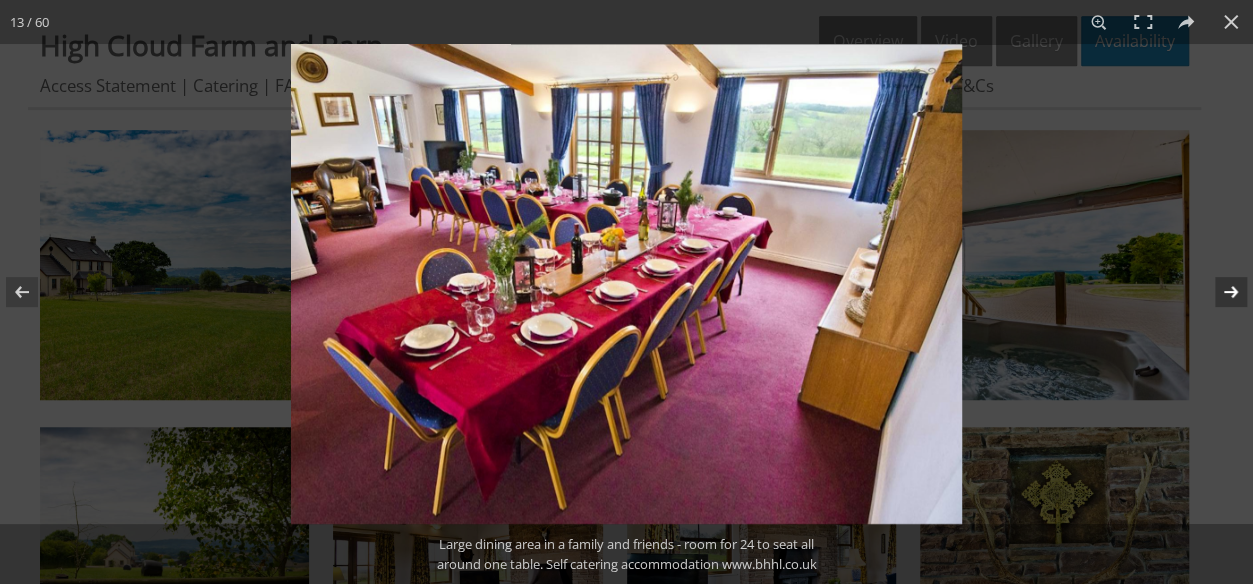 click at bounding box center [1218, 292] 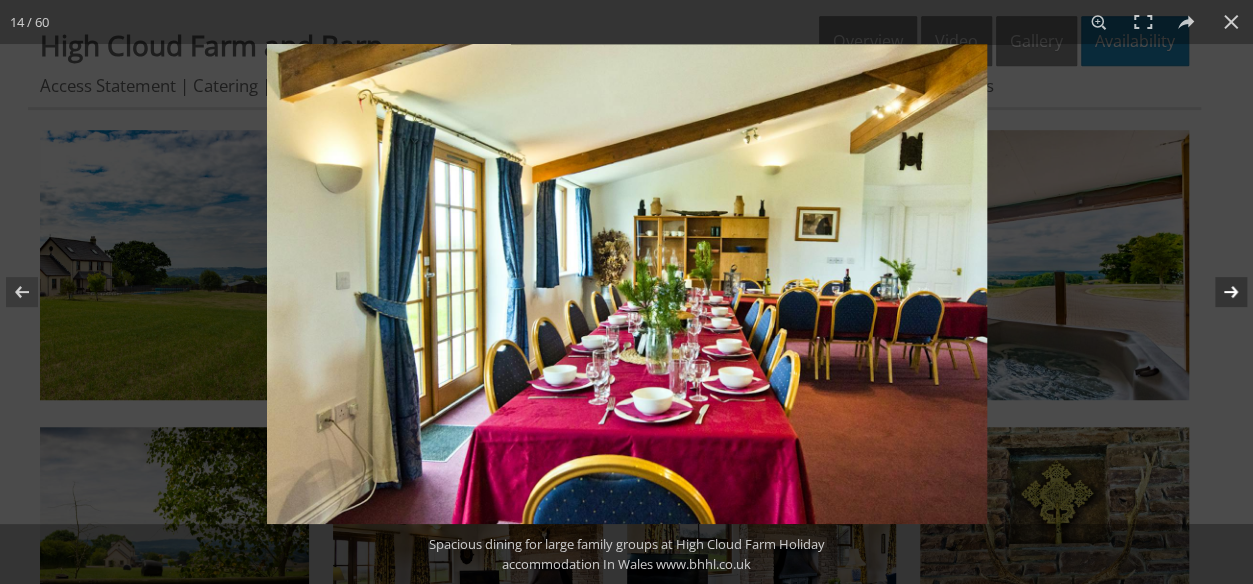 click at bounding box center (1218, 292) 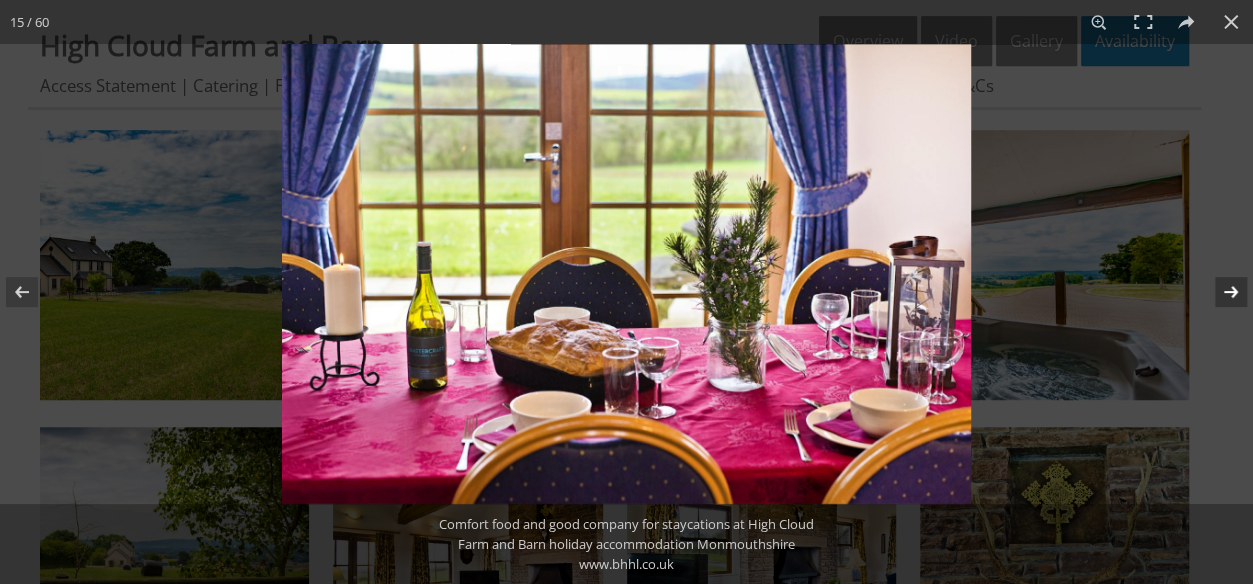 click at bounding box center (1218, 292) 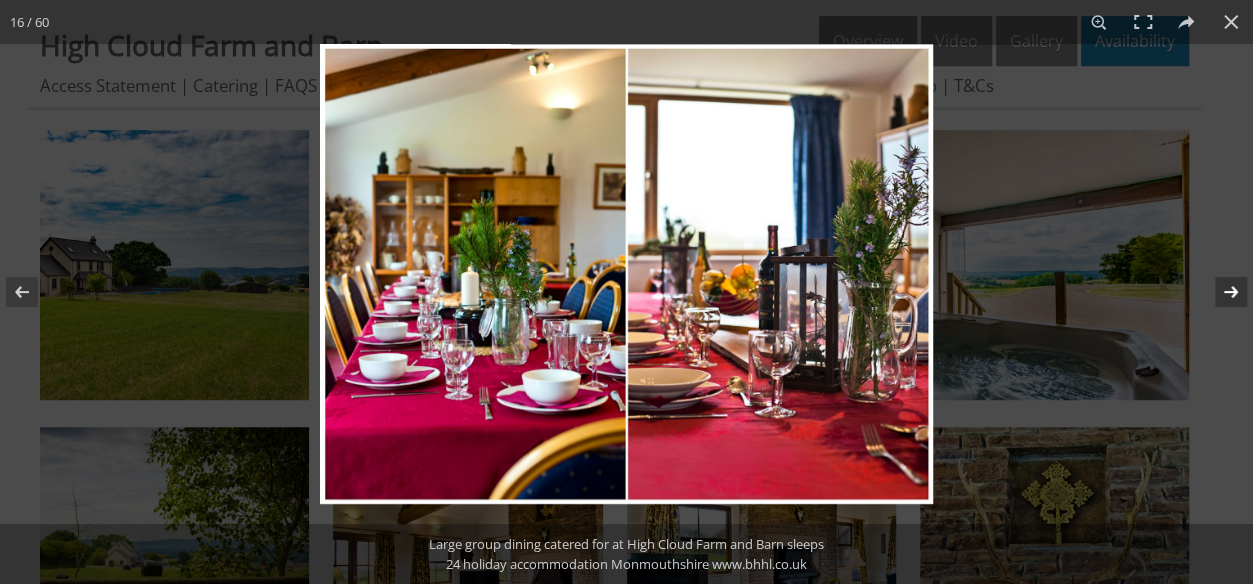 click at bounding box center (1218, 292) 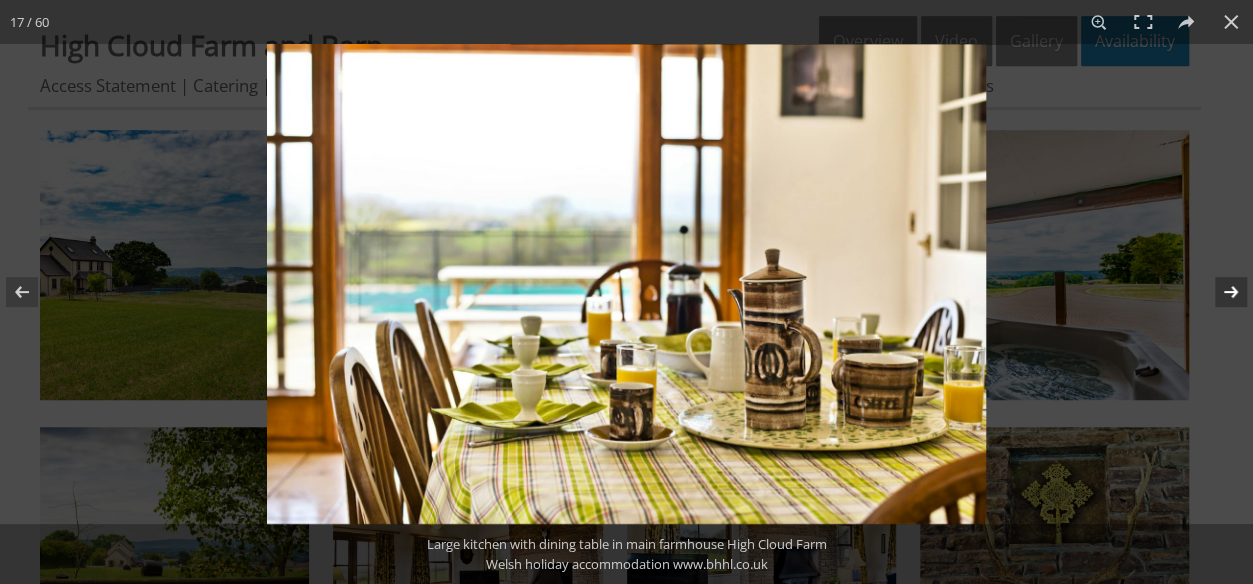 click at bounding box center (1218, 292) 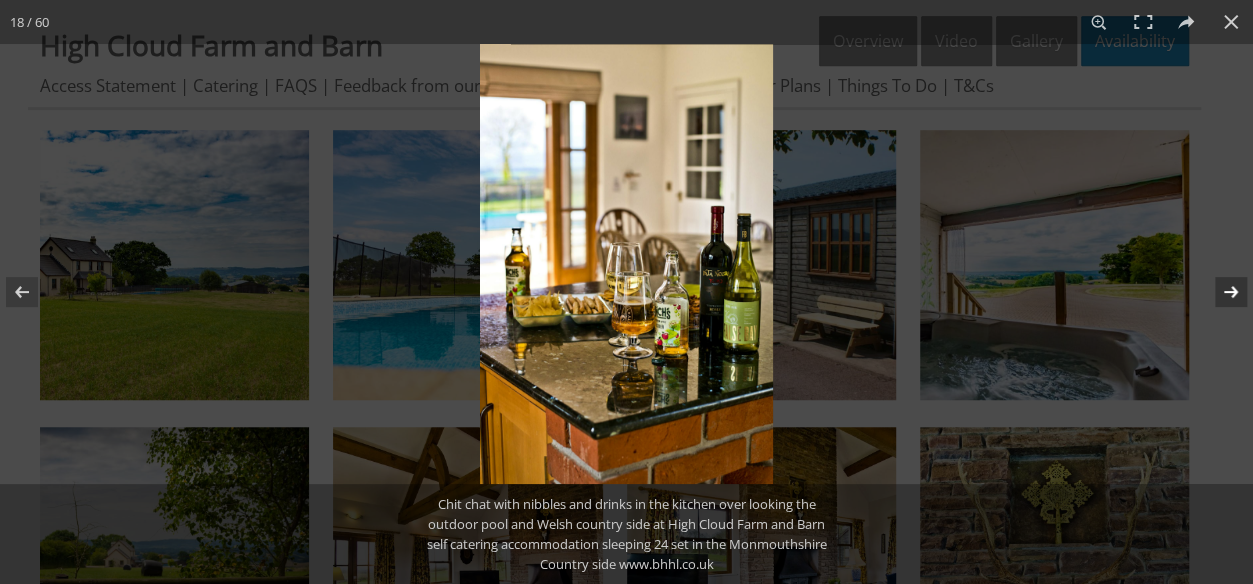 click at bounding box center (1218, 292) 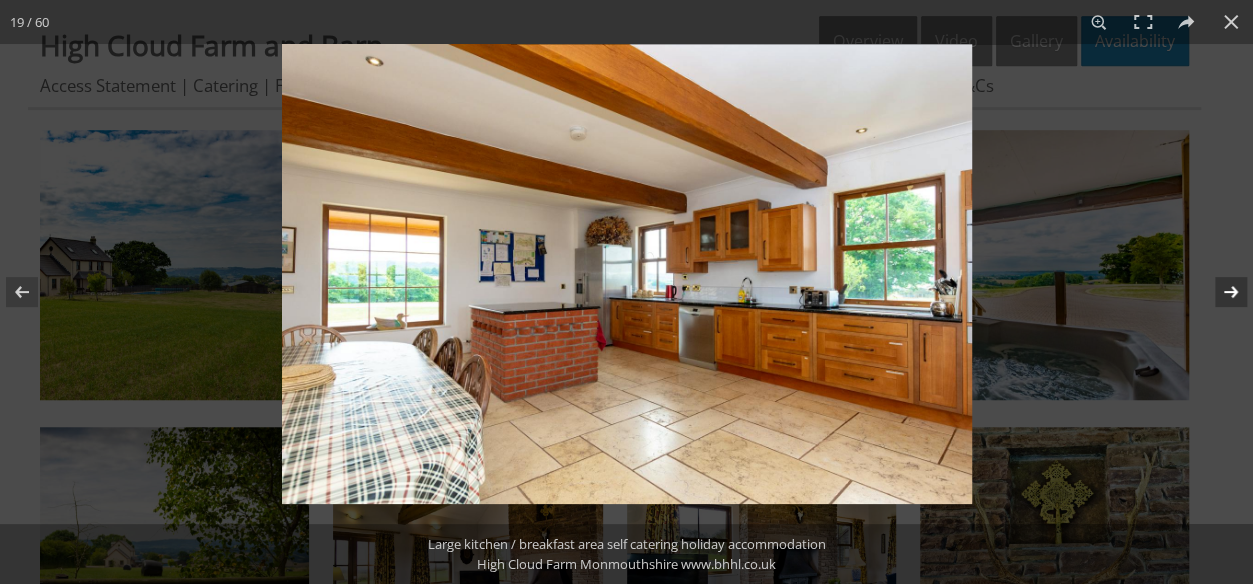 click at bounding box center (1218, 292) 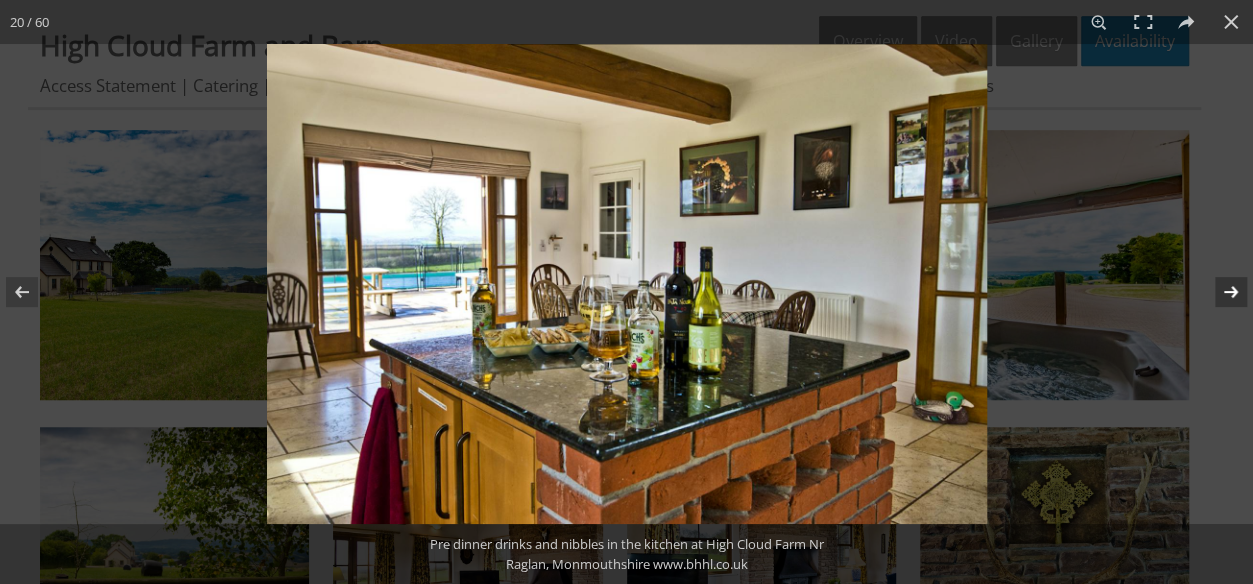 click at bounding box center (1218, 292) 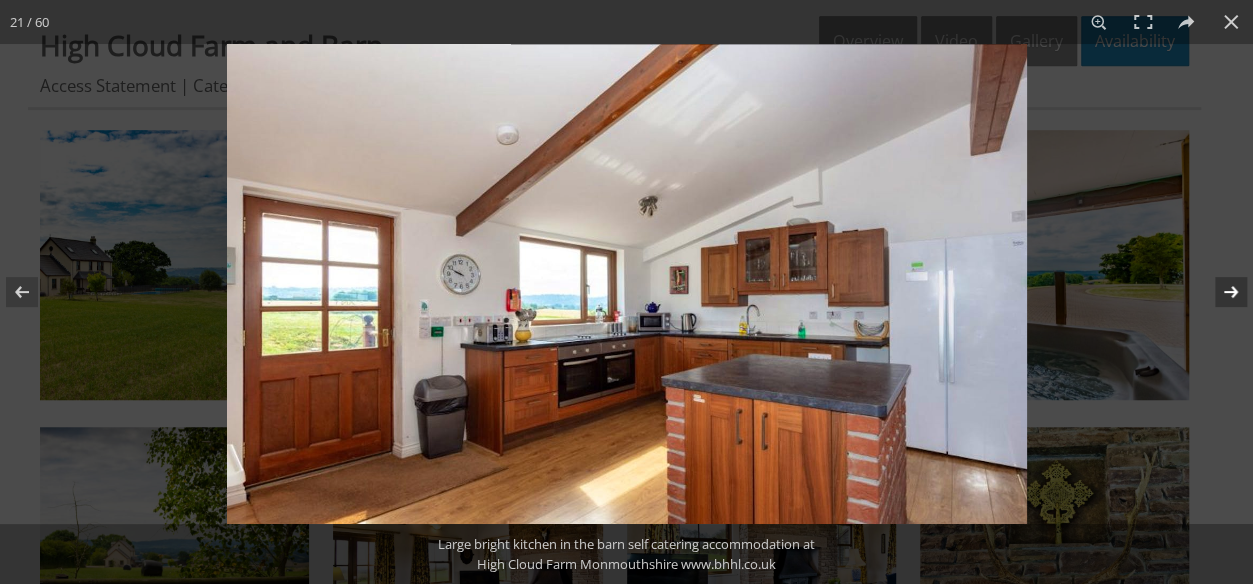 click at bounding box center (1218, 292) 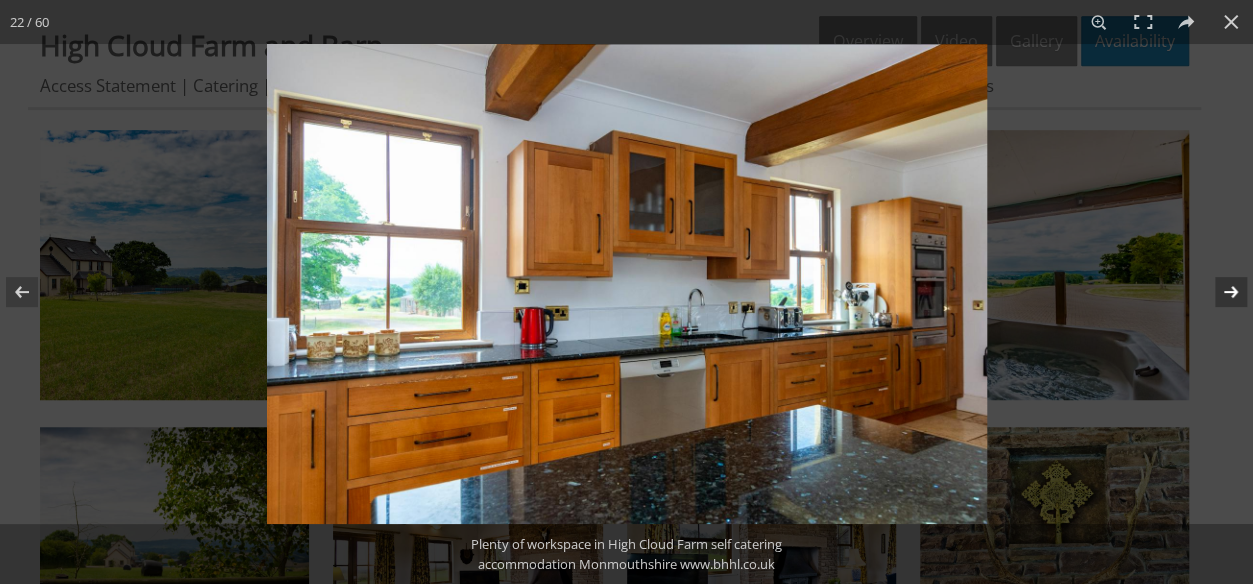 click at bounding box center [1218, 292] 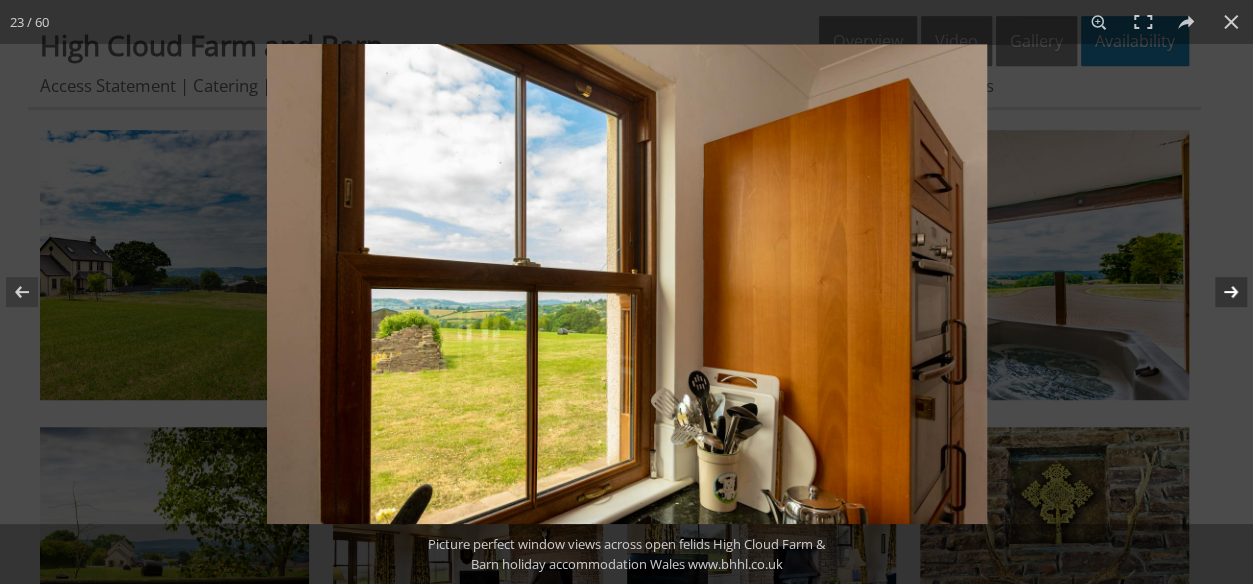 click at bounding box center [1218, 292] 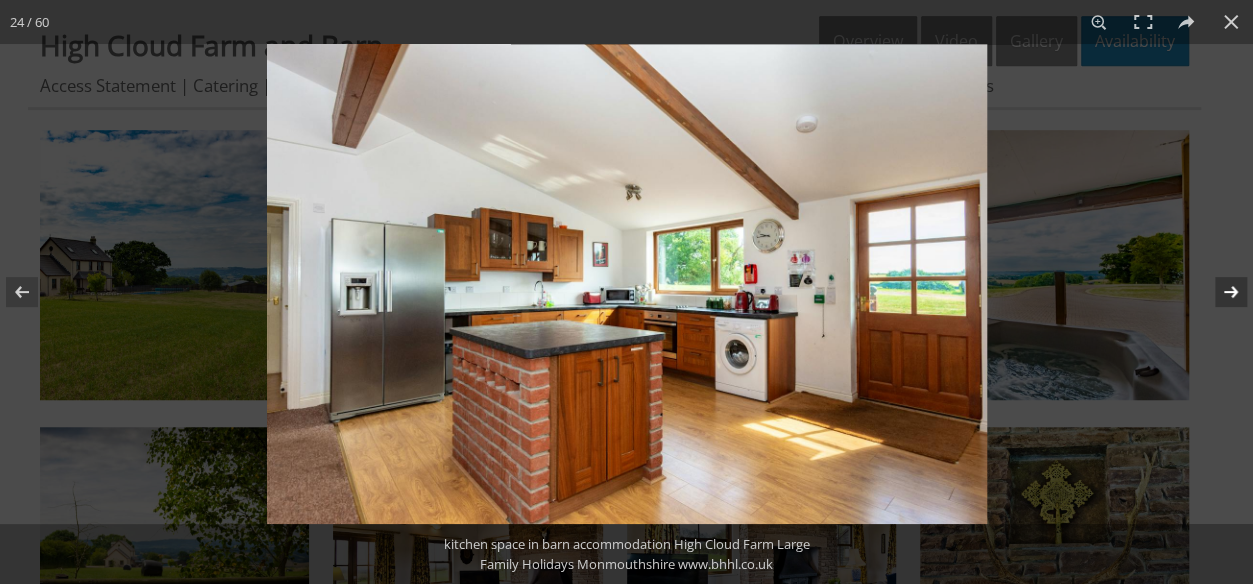 click at bounding box center (1218, 292) 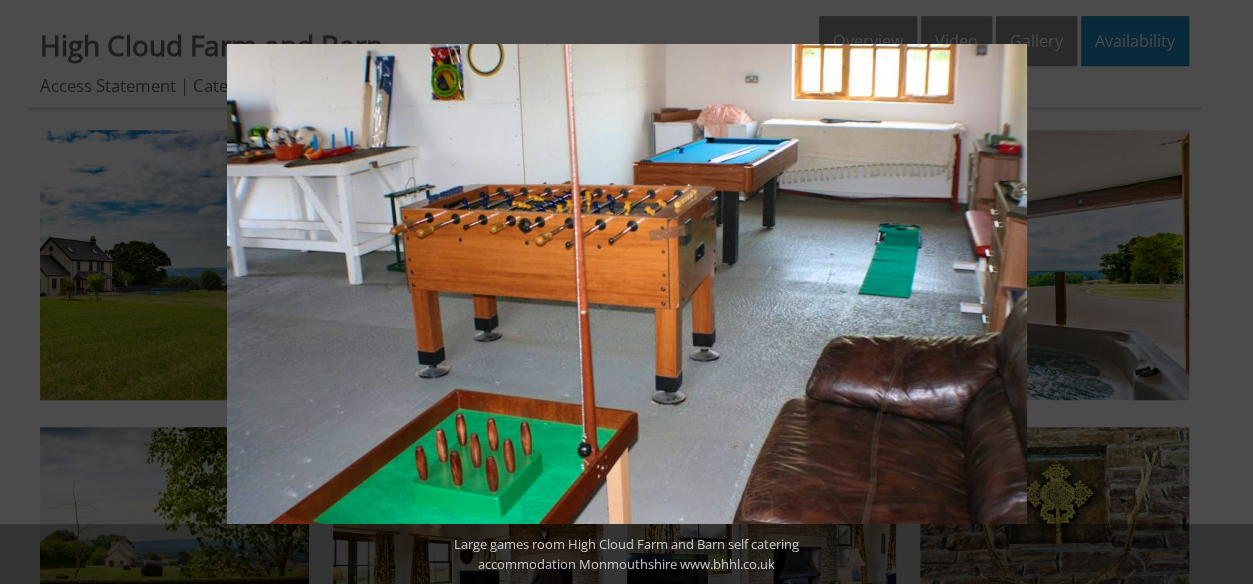 click at bounding box center (1218, 292) 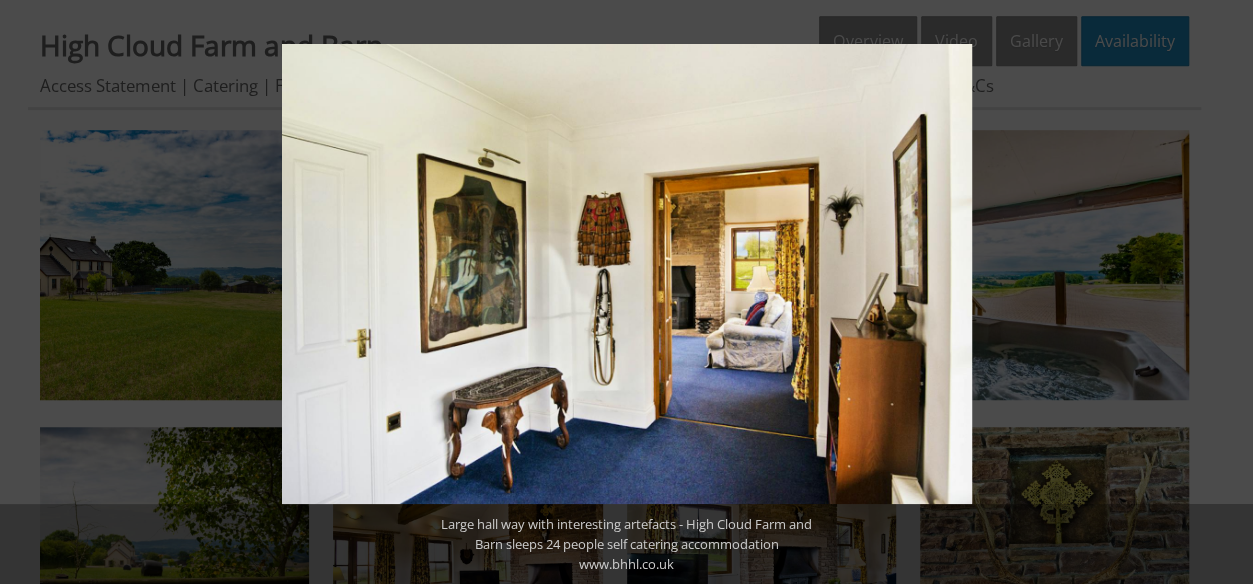 click at bounding box center [1218, 292] 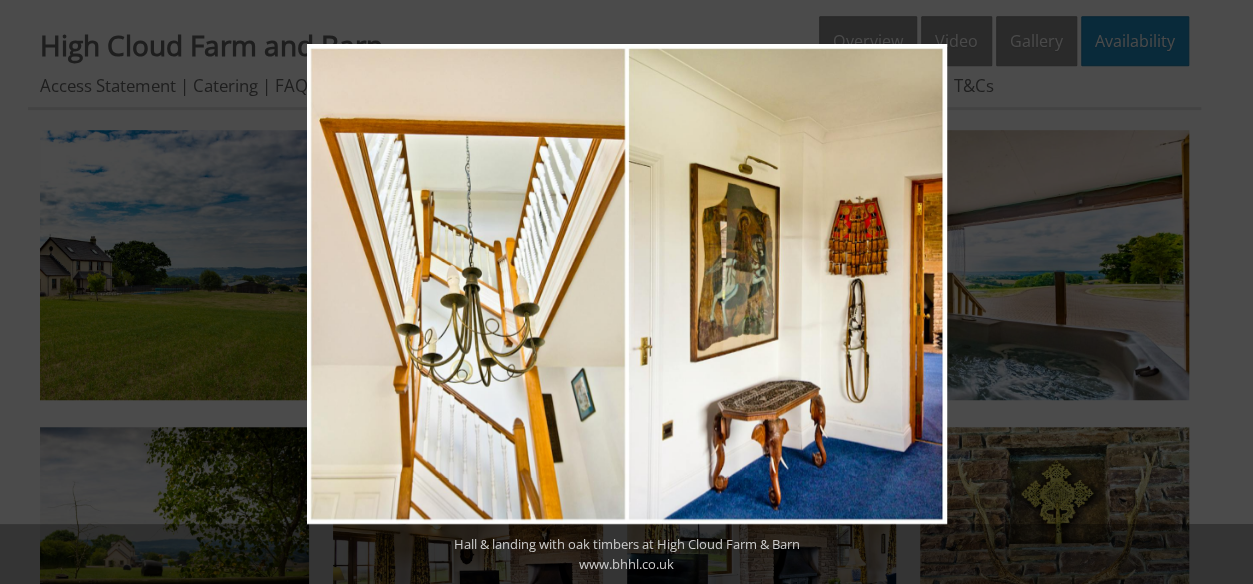 click at bounding box center [1218, 292] 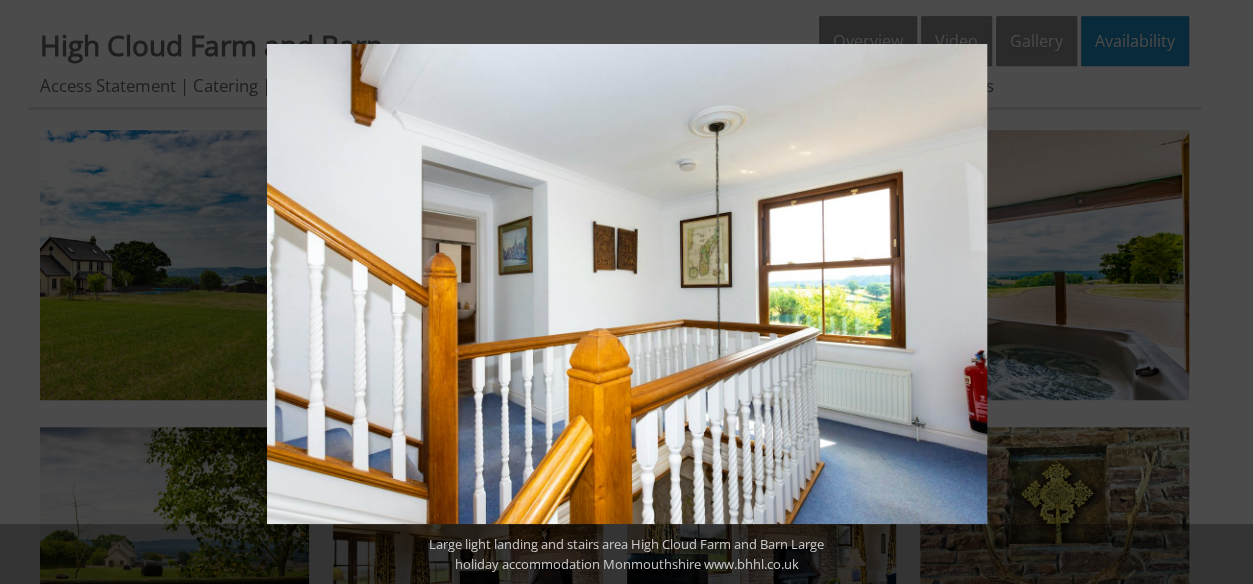 click at bounding box center [1218, 292] 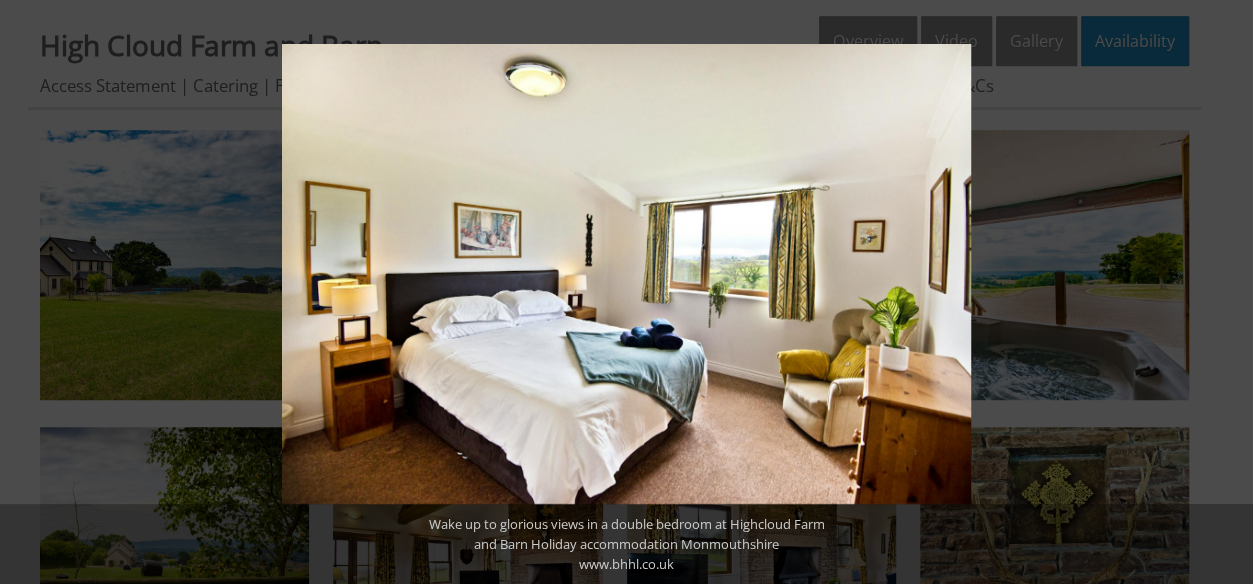 click at bounding box center [1218, 292] 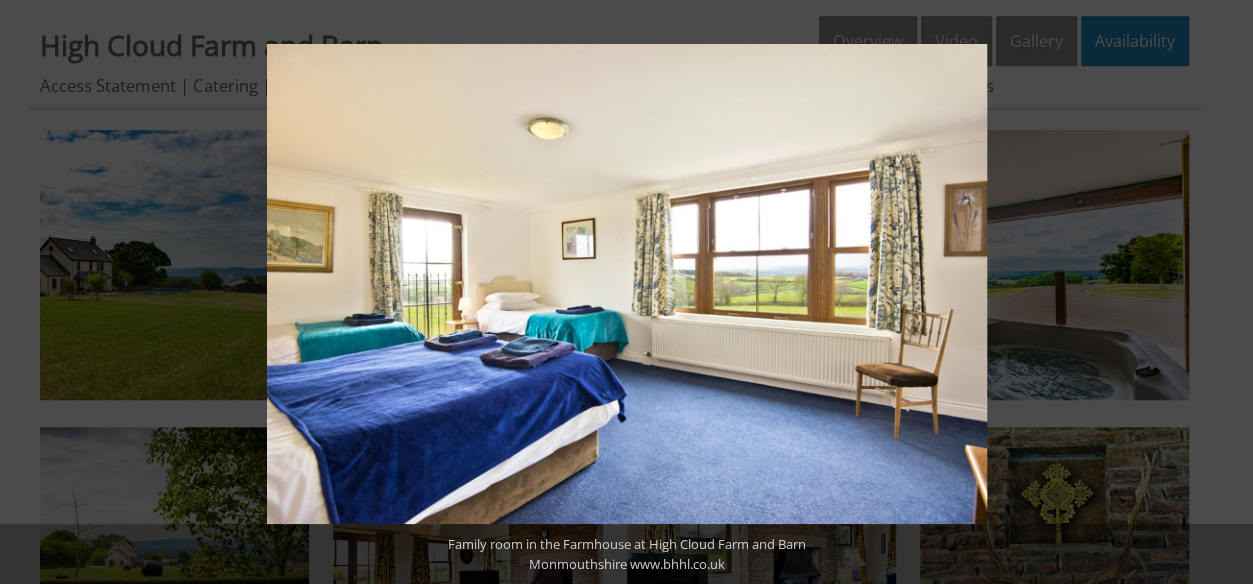click at bounding box center (1218, 292) 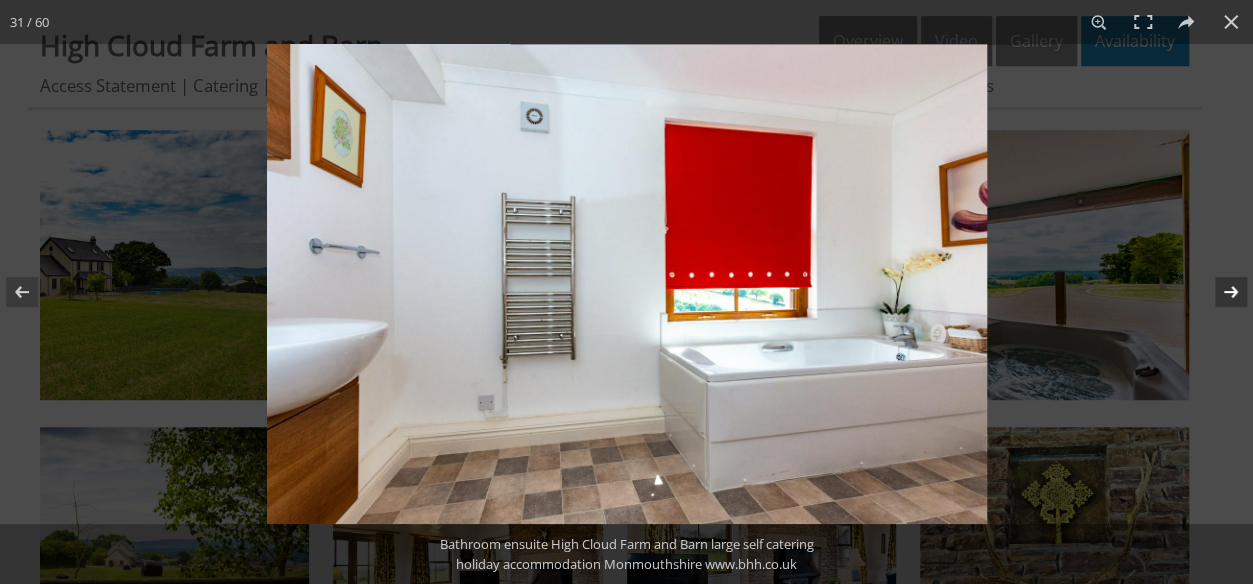 click at bounding box center (1218, 292) 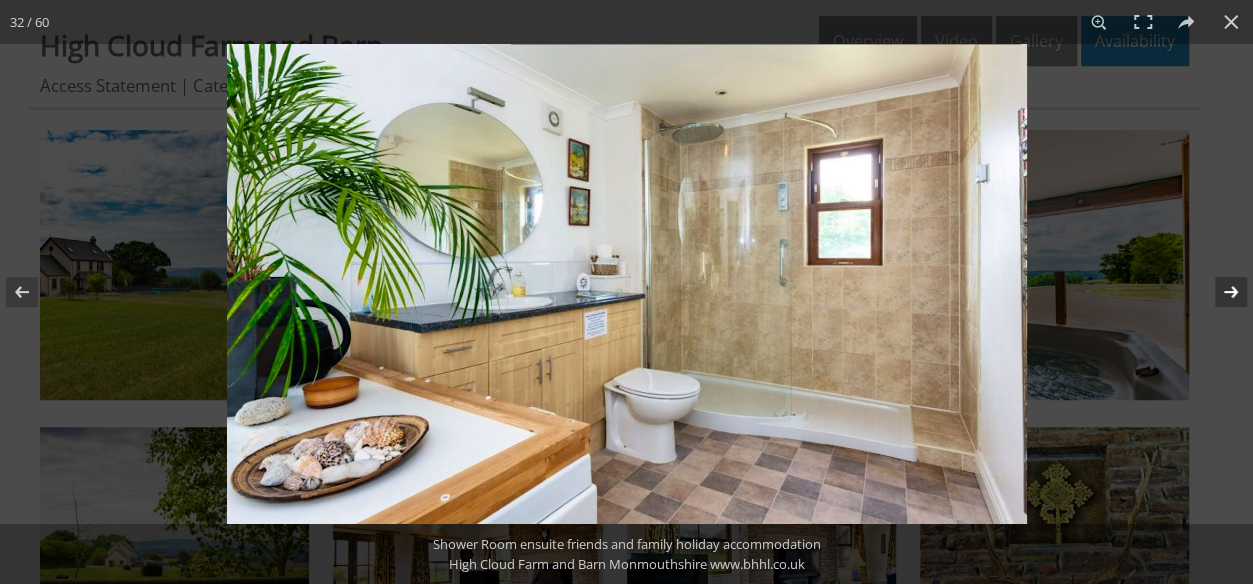 click at bounding box center [1218, 292] 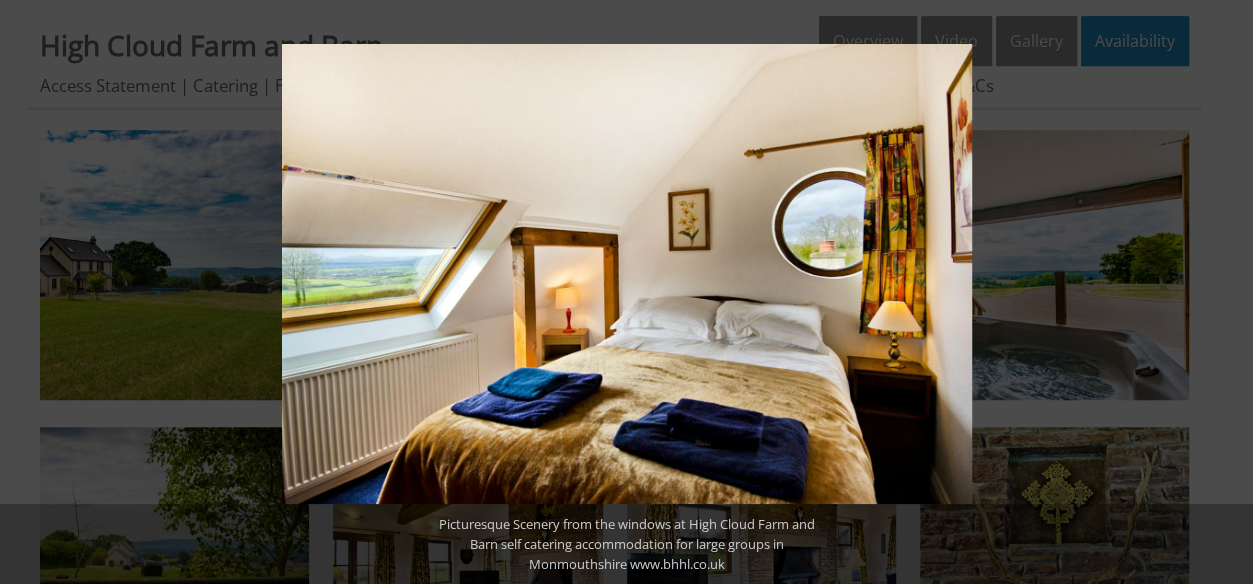 click at bounding box center [1218, 292] 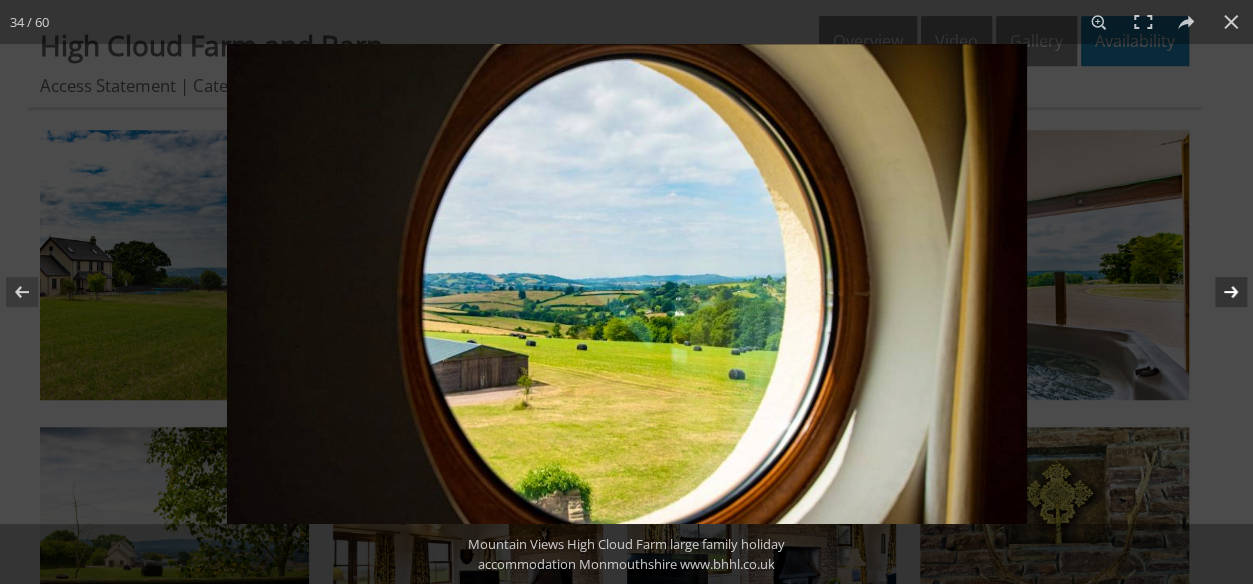 click at bounding box center (1218, 292) 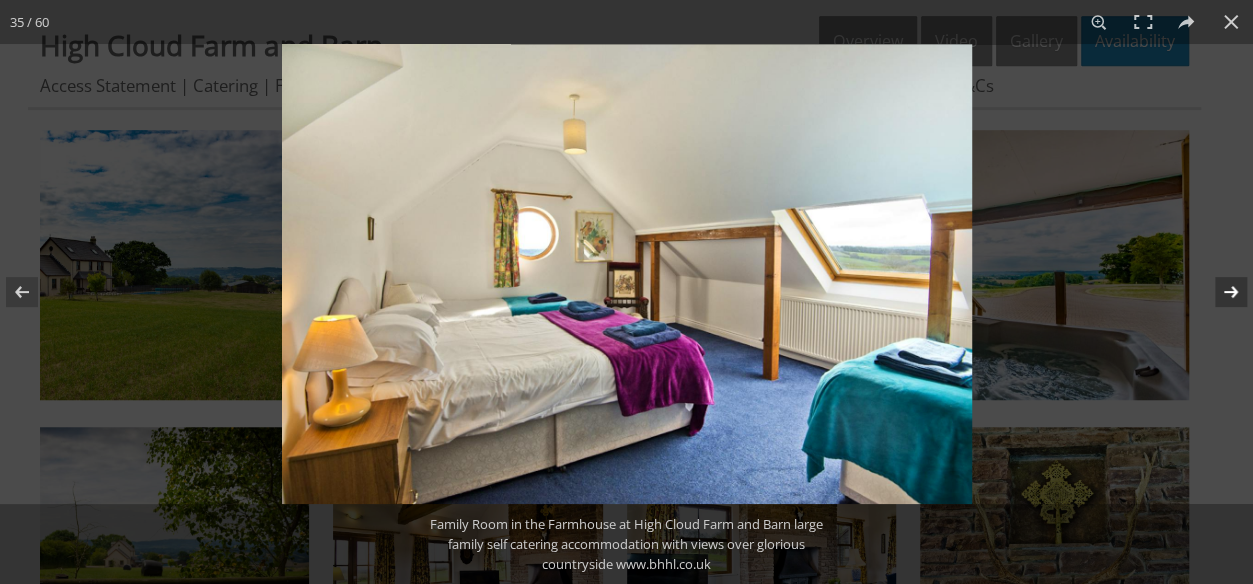 click at bounding box center (1218, 292) 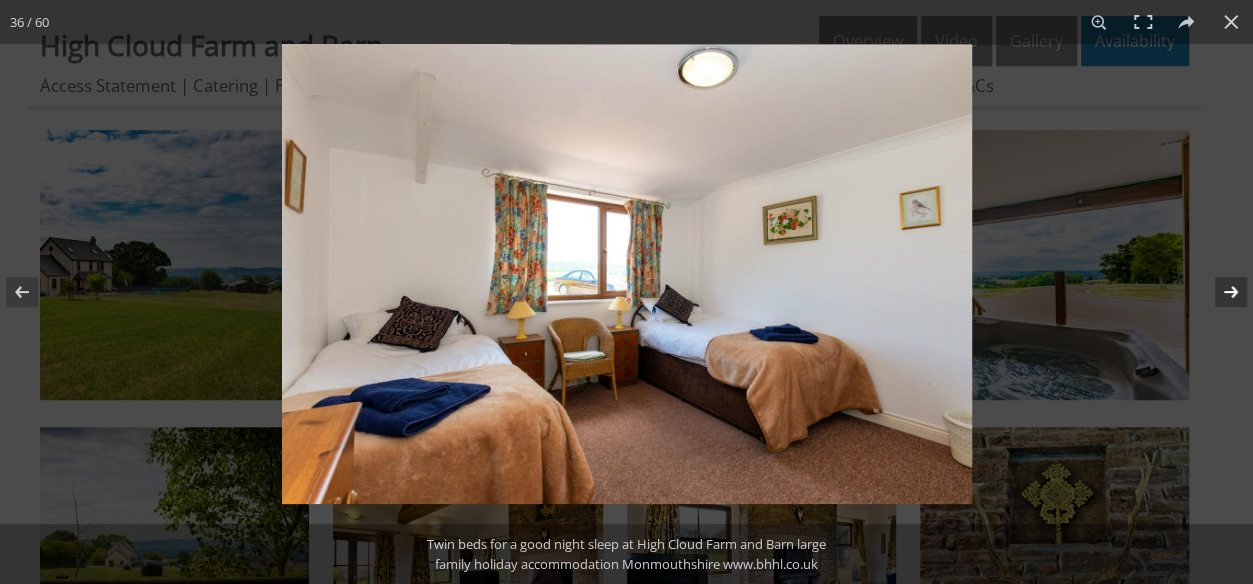 click at bounding box center (1218, 292) 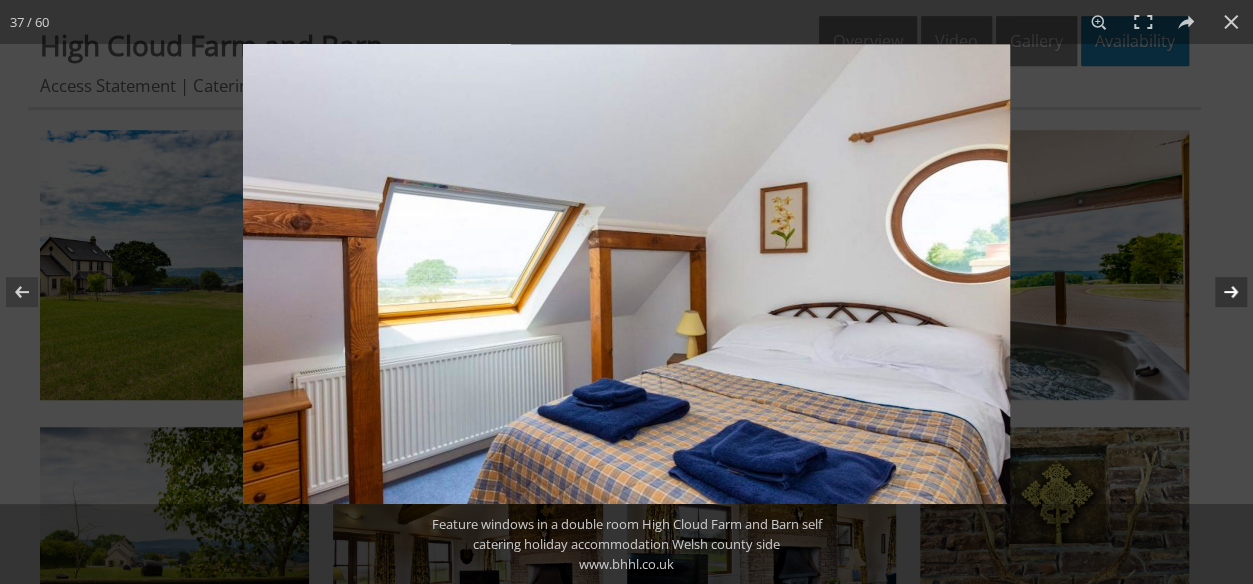 click at bounding box center [1218, 292] 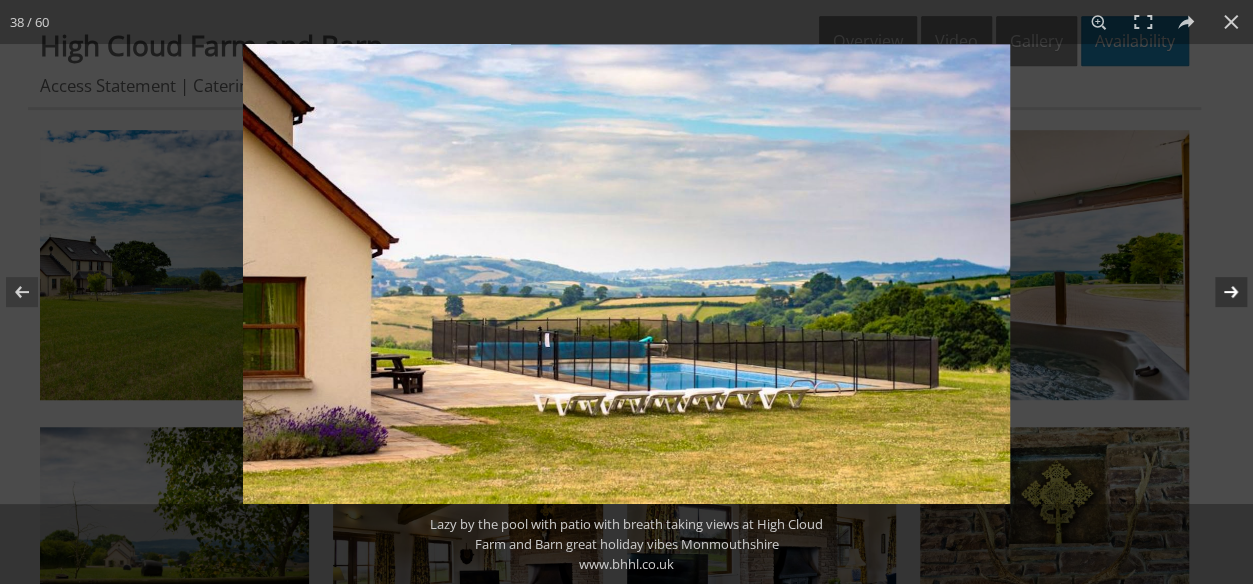 click at bounding box center (1218, 292) 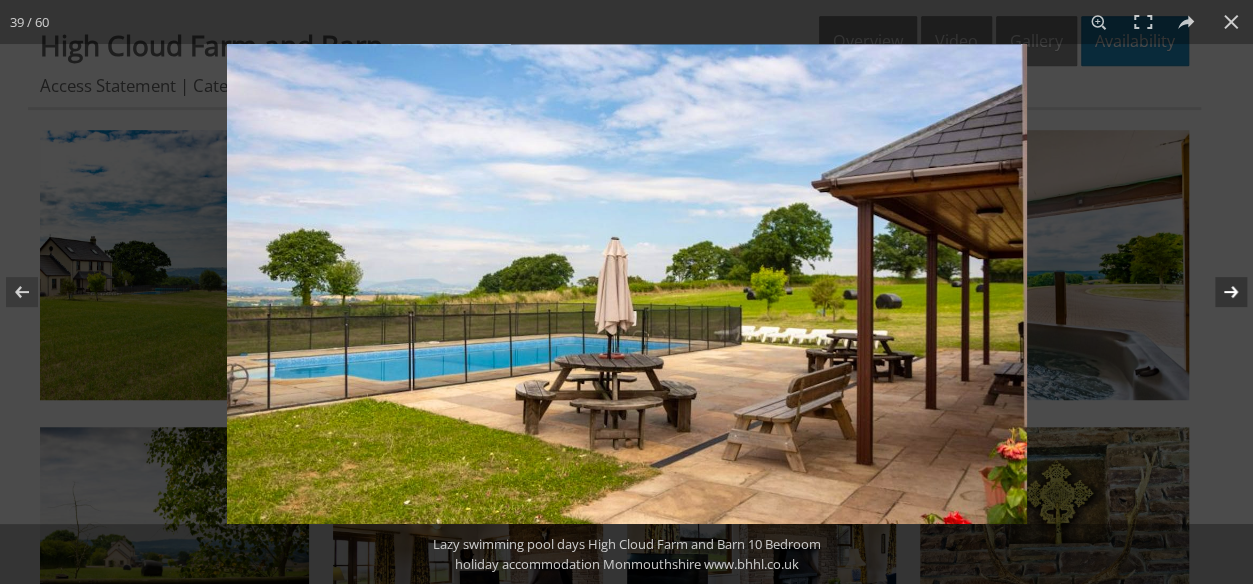click at bounding box center [1218, 292] 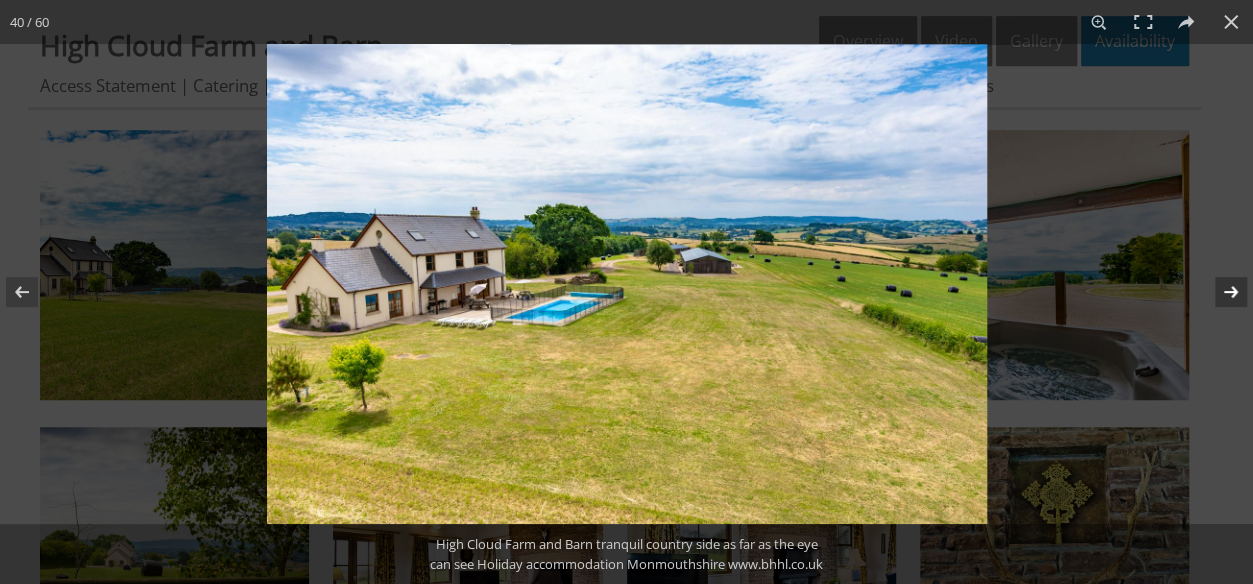 click at bounding box center [1218, 292] 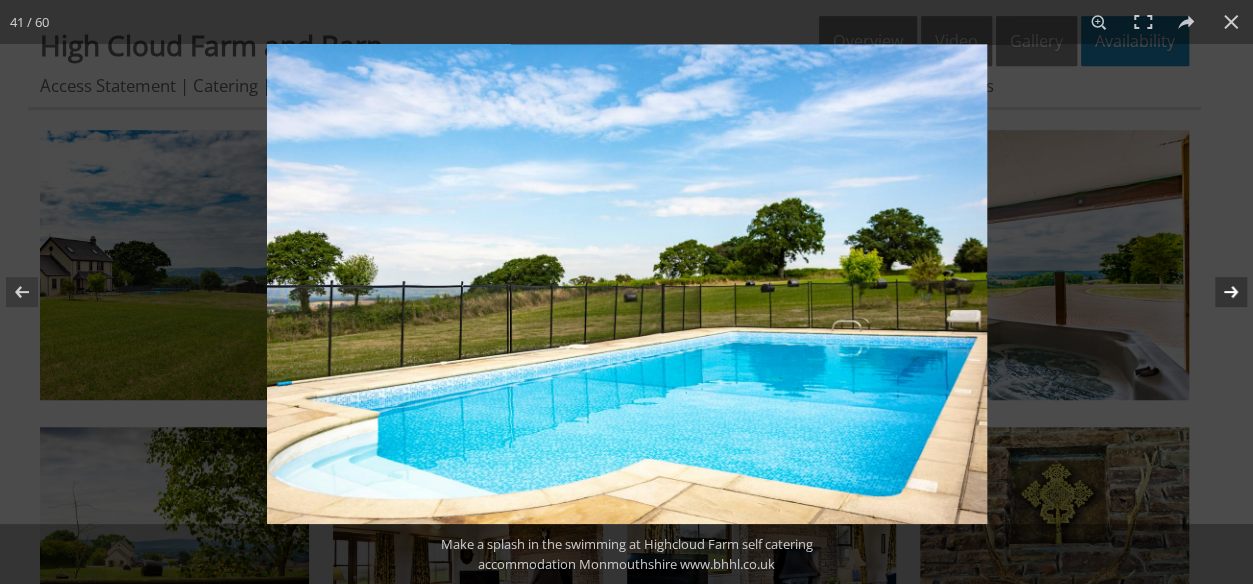 click at bounding box center (1218, 292) 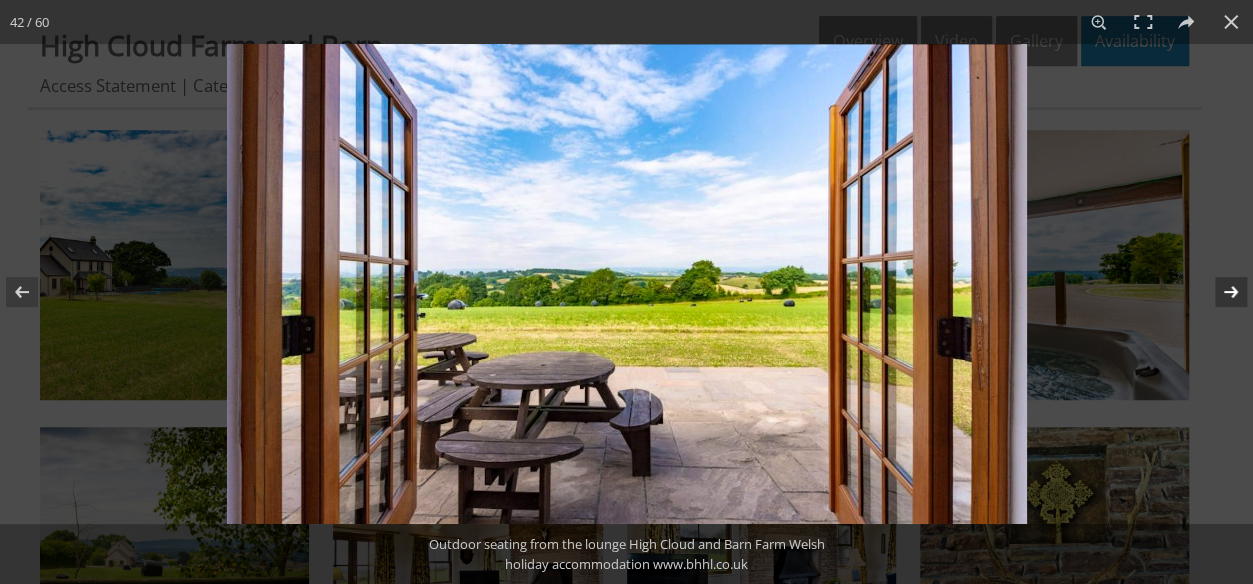 click at bounding box center [1218, 292] 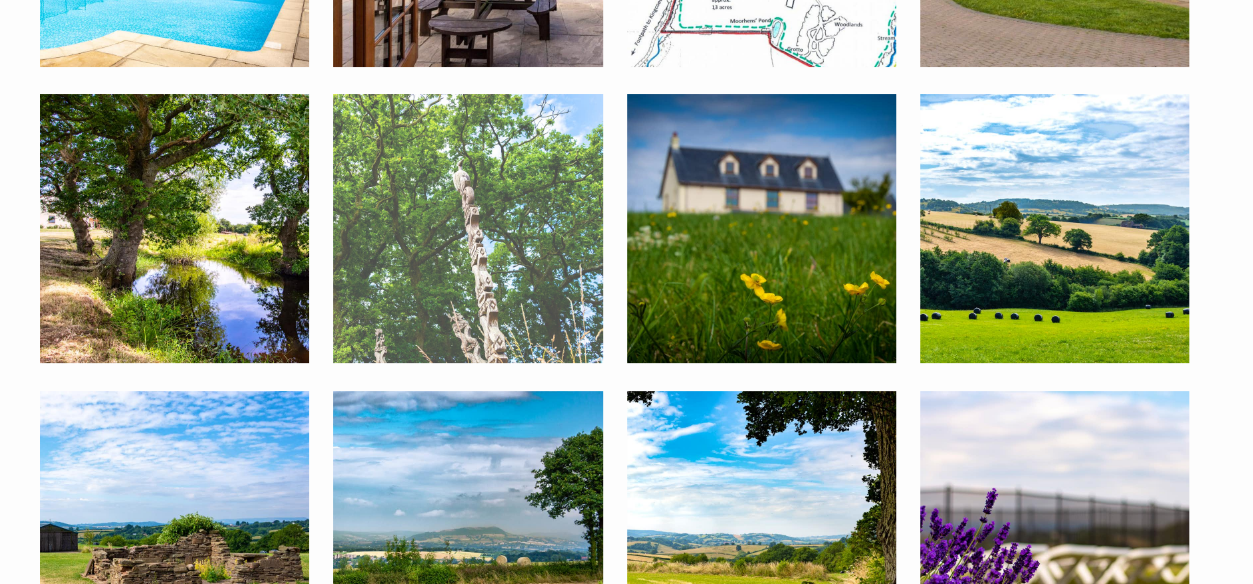scroll, scrollTop: 4100, scrollLeft: 0, axis: vertical 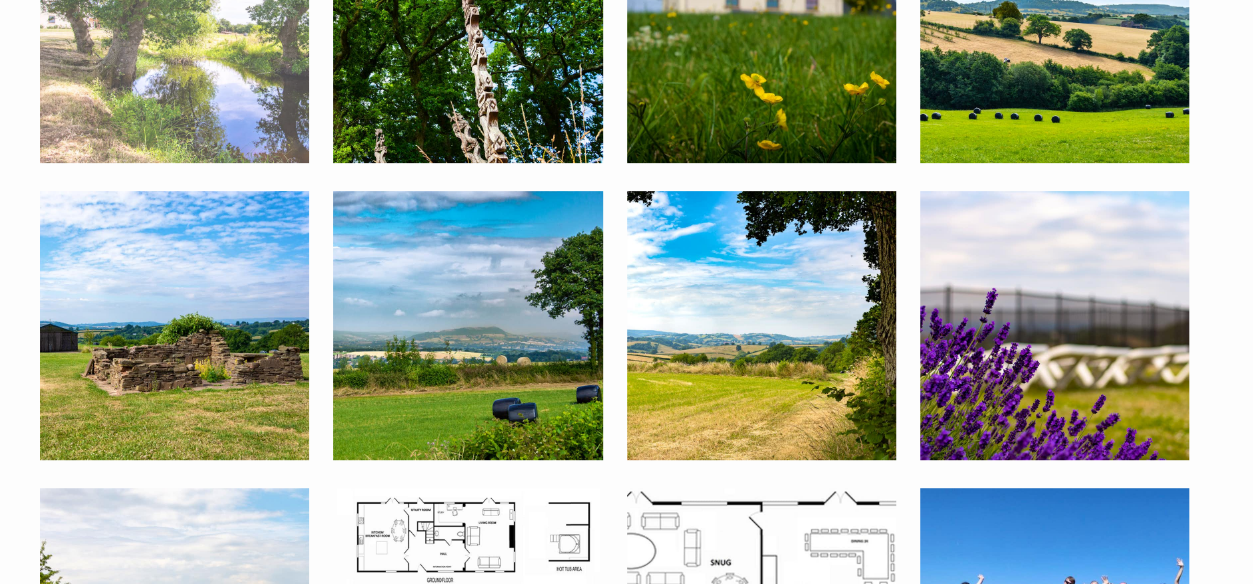 click at bounding box center [174, 28] 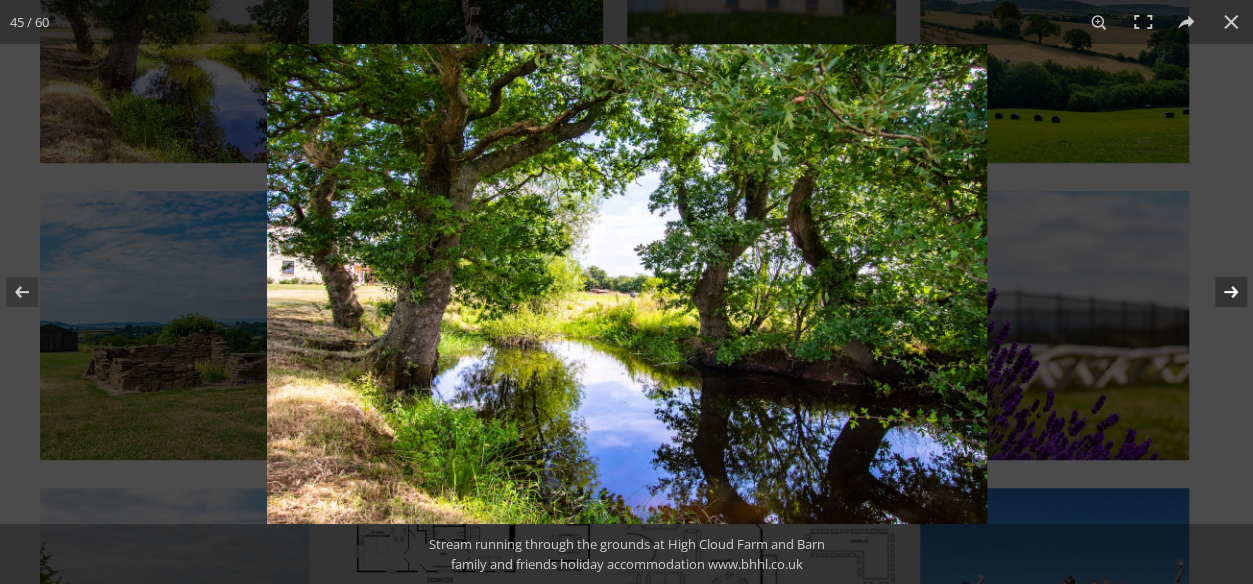 click at bounding box center [1218, 292] 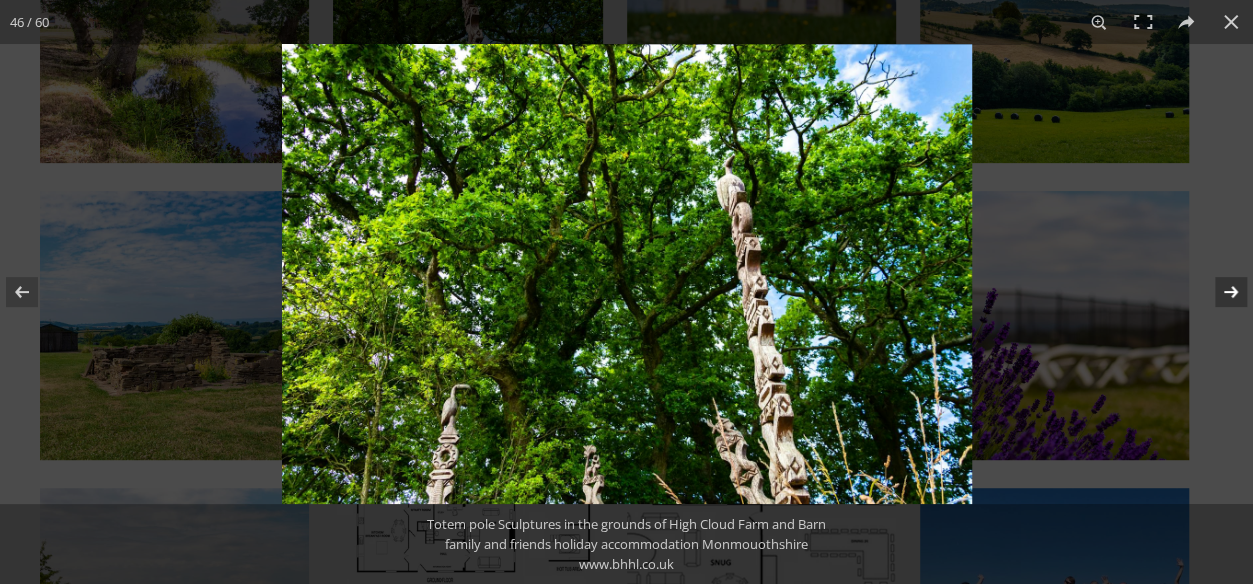 click at bounding box center (1218, 292) 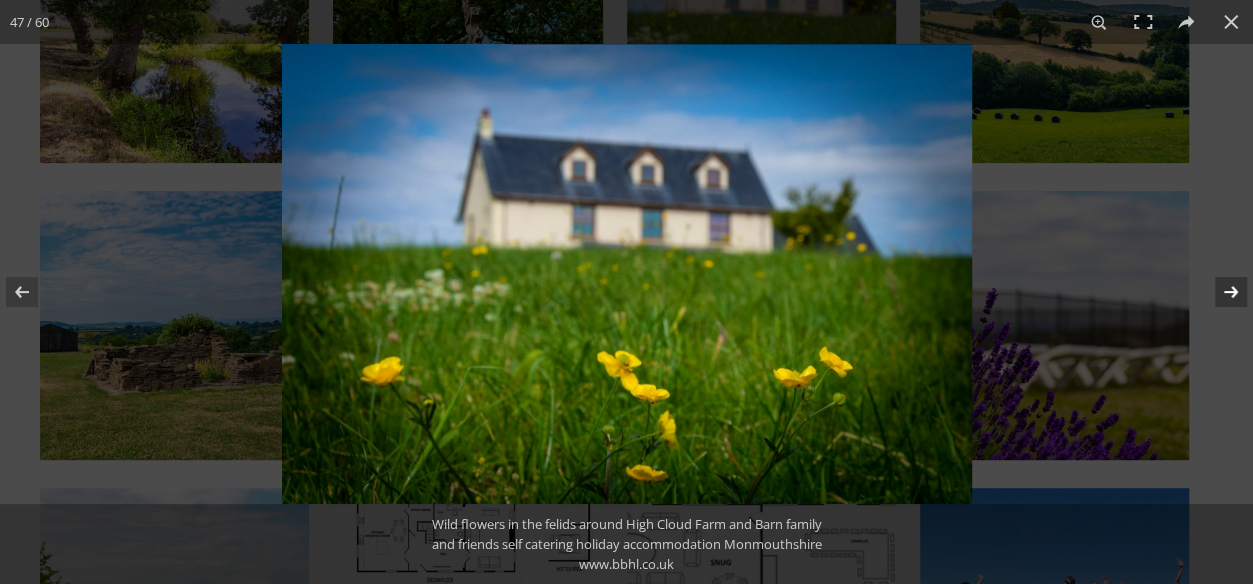 click at bounding box center [1218, 292] 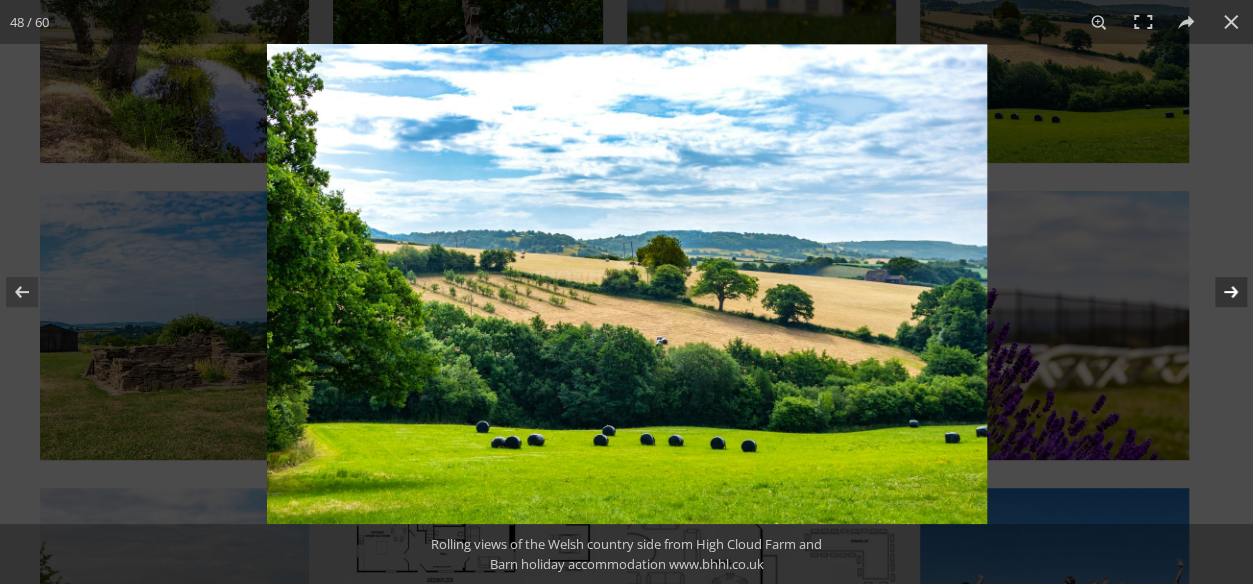 click at bounding box center (1218, 292) 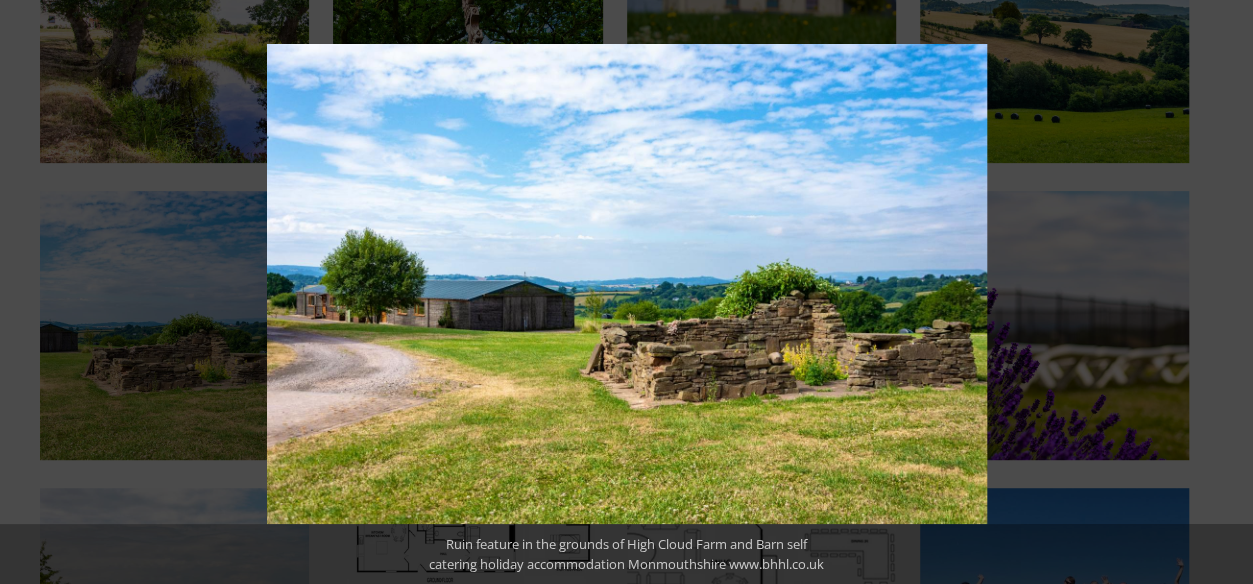 click at bounding box center (1218, 292) 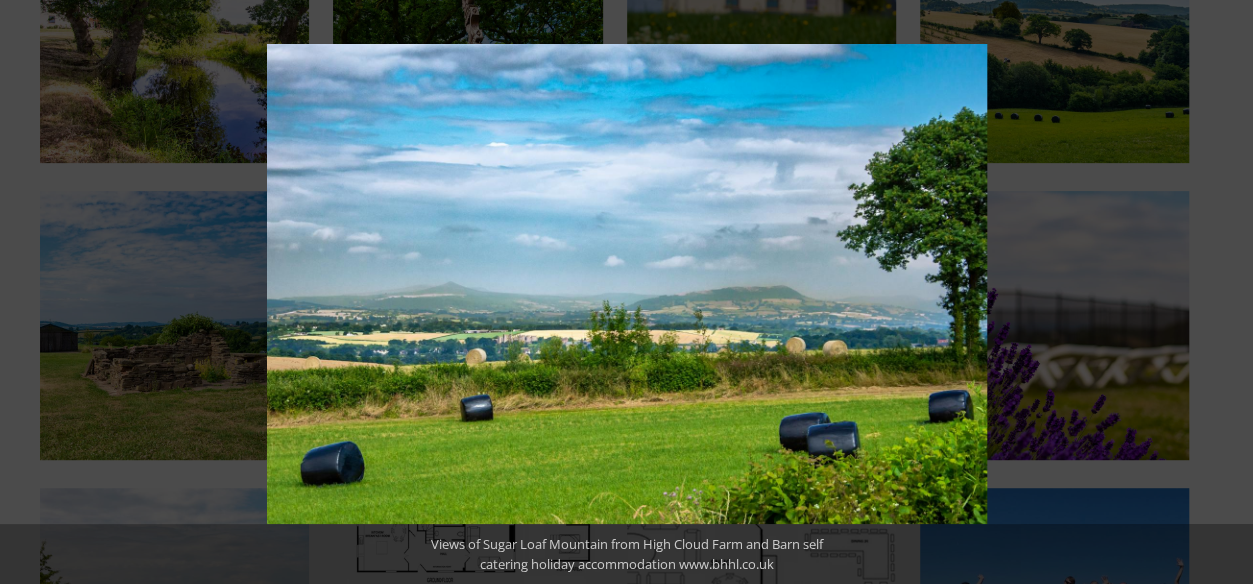 click at bounding box center (1218, 292) 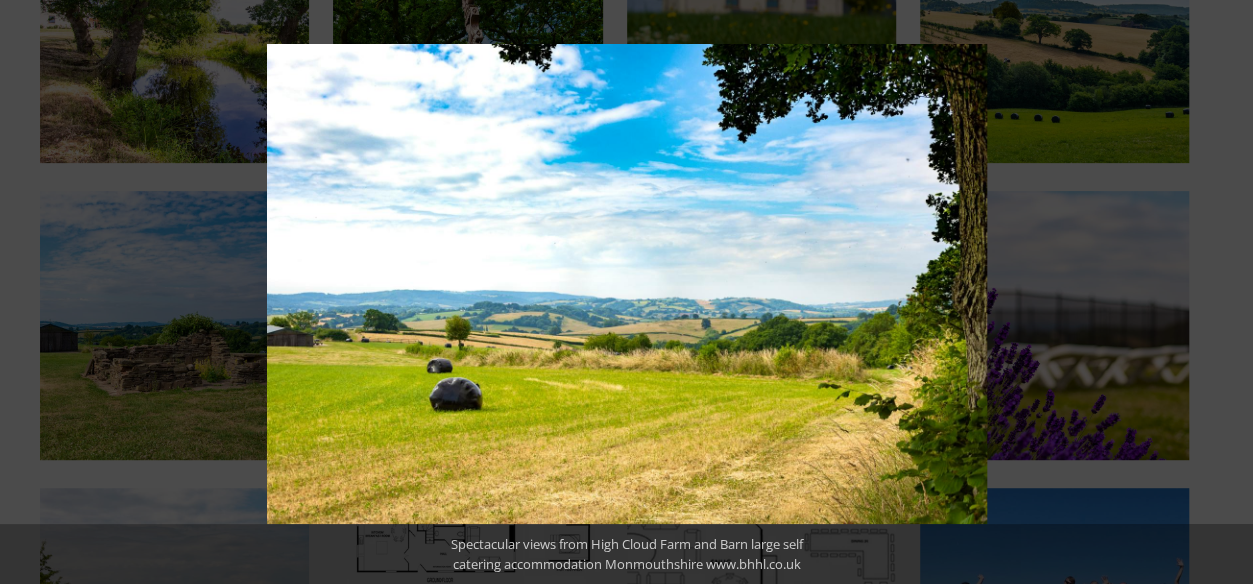 click at bounding box center [1218, 292] 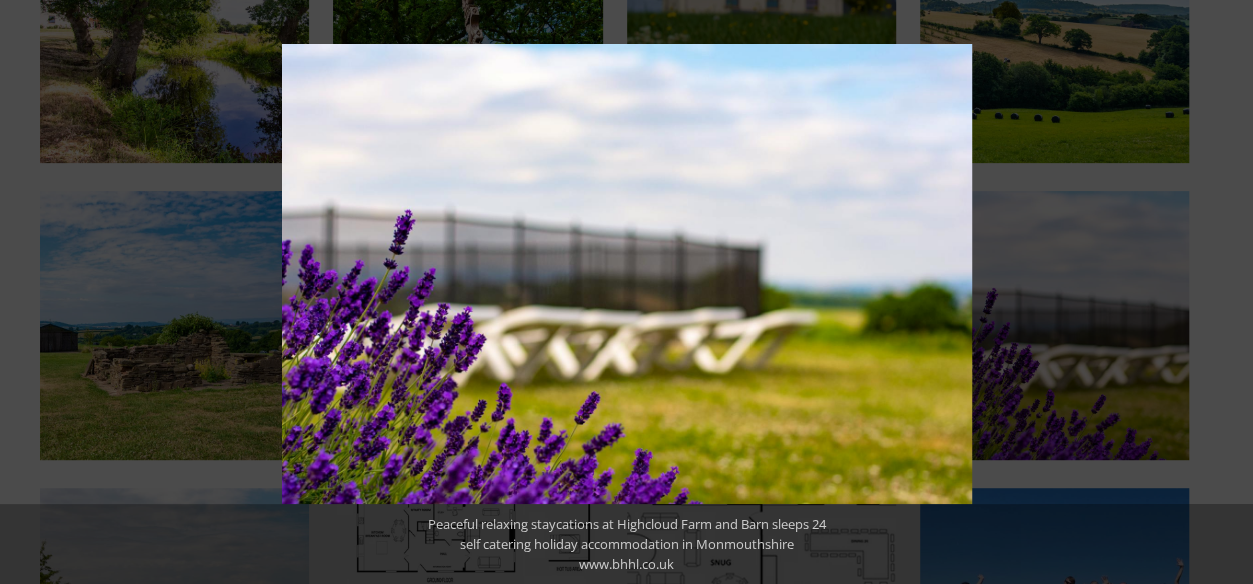 click at bounding box center (1218, 292) 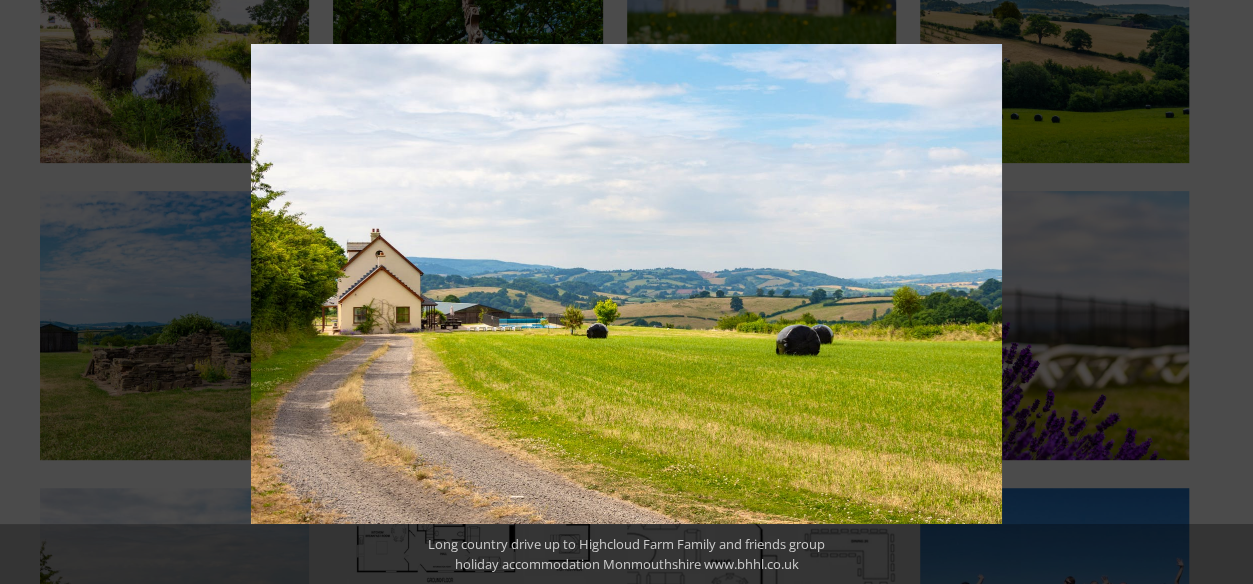 click at bounding box center (1218, 292) 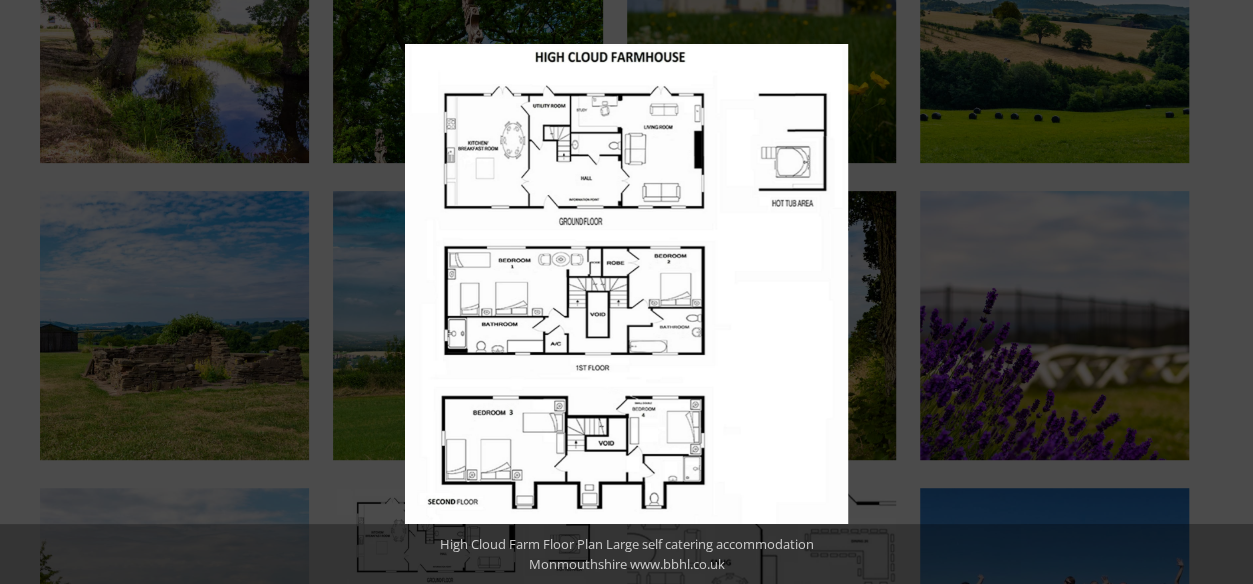 click at bounding box center (1218, 292) 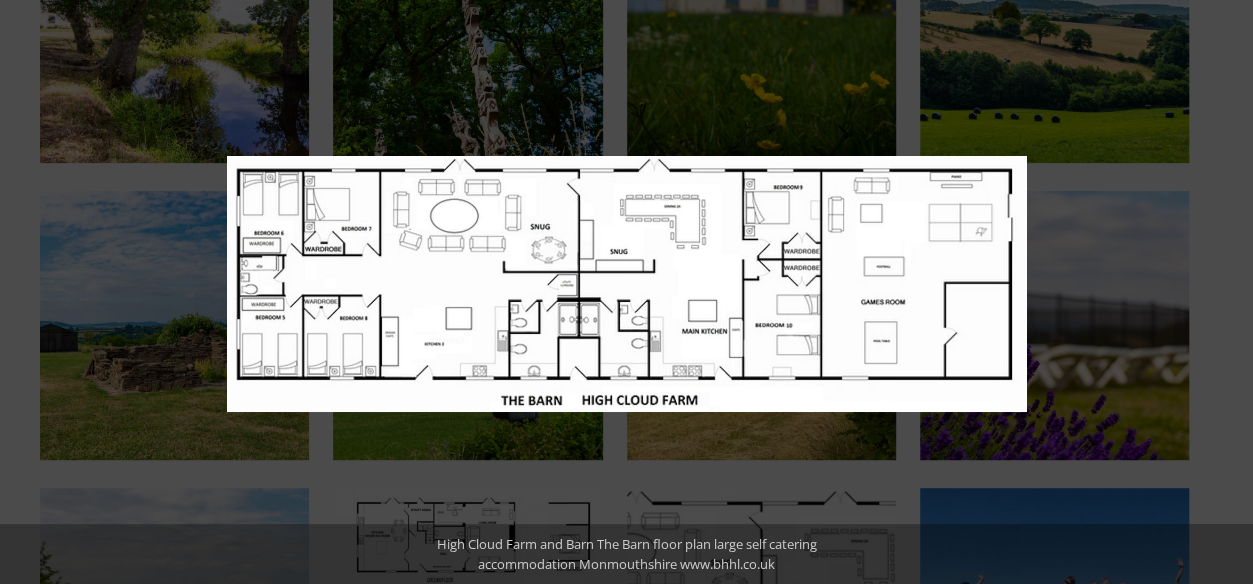 click at bounding box center [1218, 292] 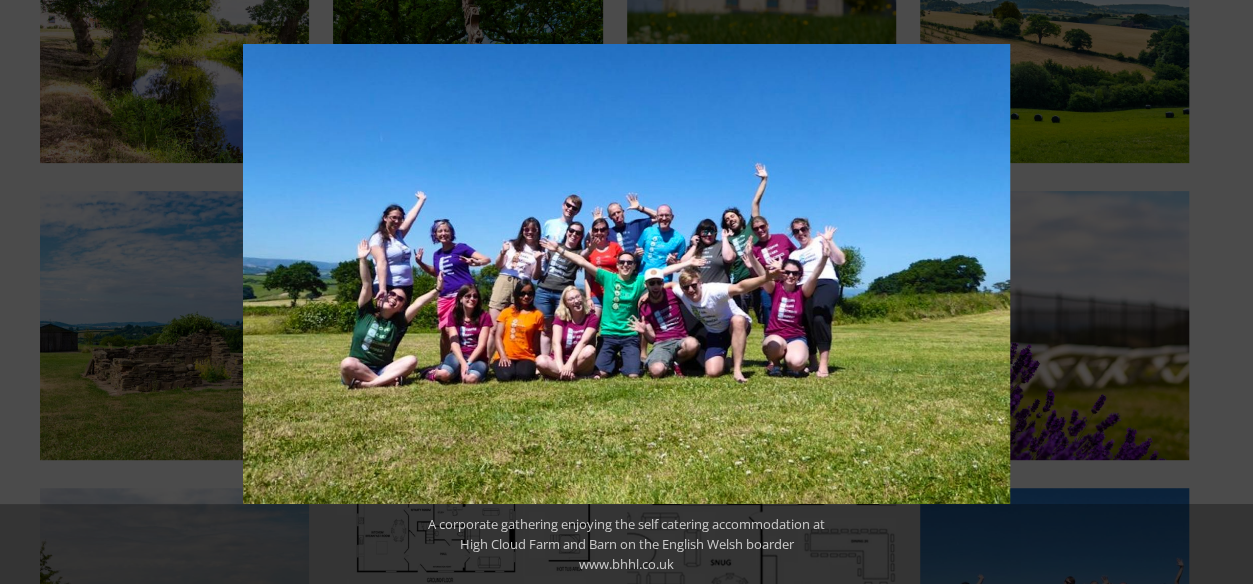 click at bounding box center (1218, 292) 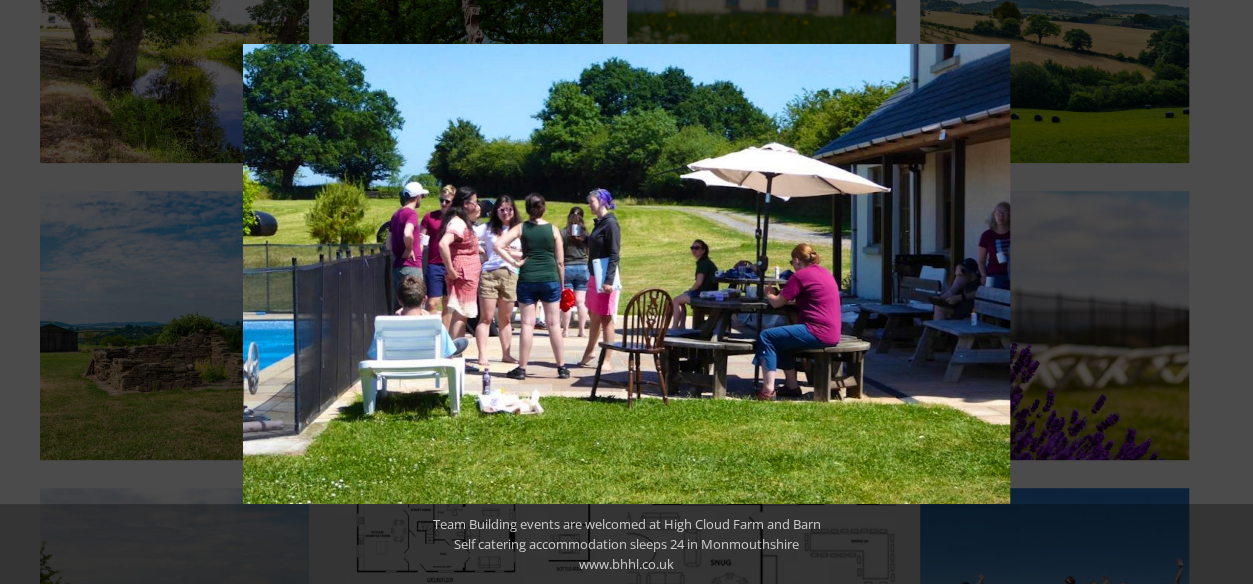 click at bounding box center (1218, 292) 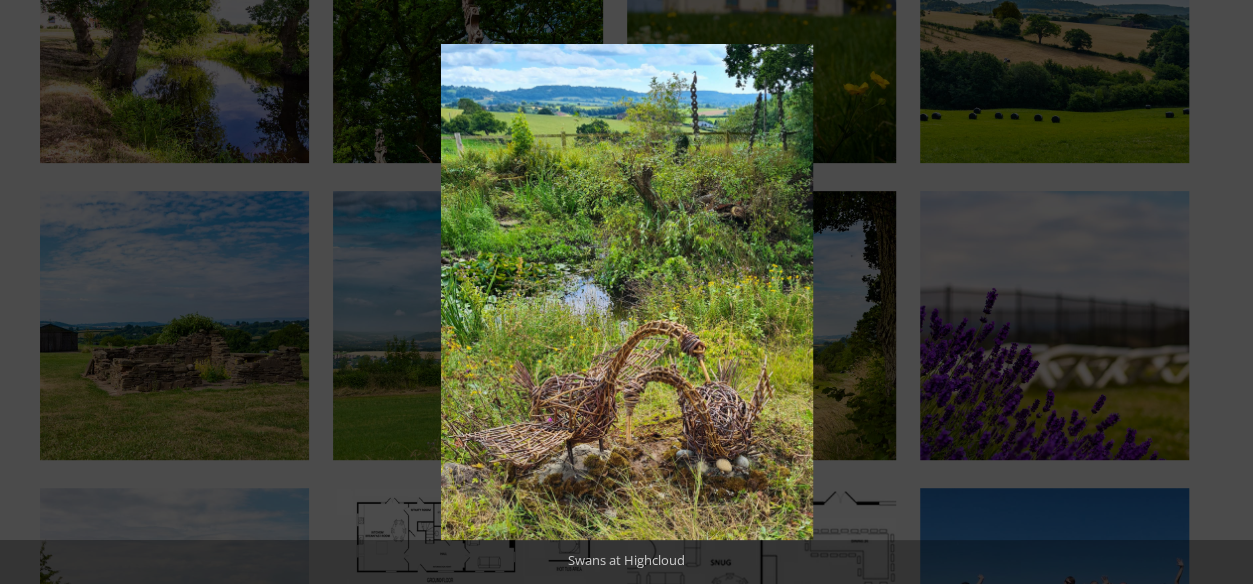 click at bounding box center (1218, 292) 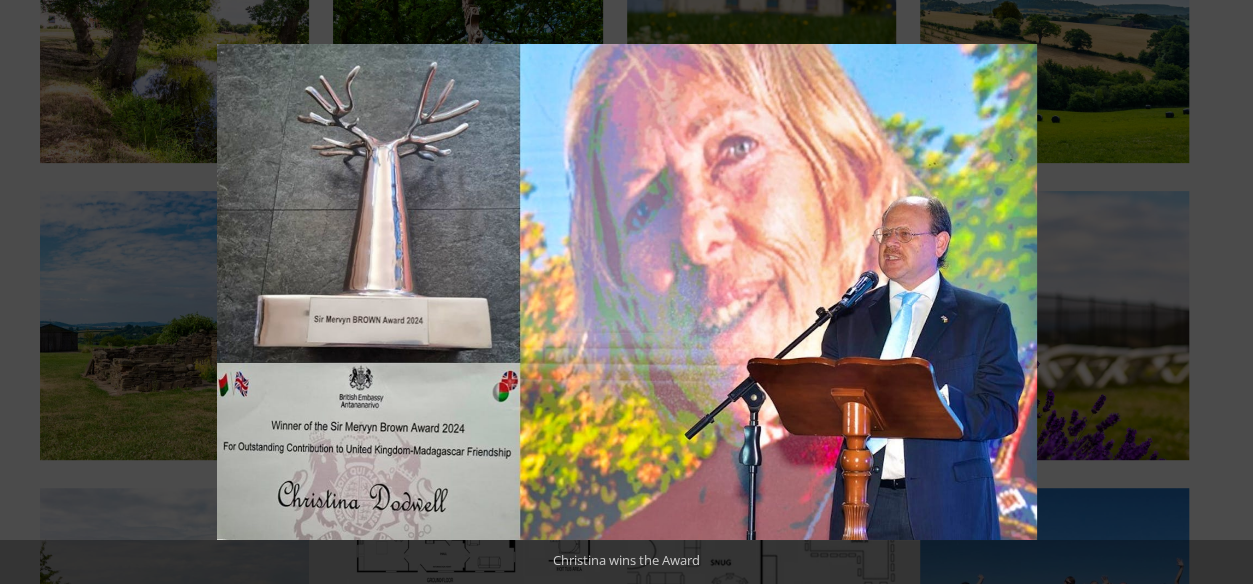 click at bounding box center [1218, 292] 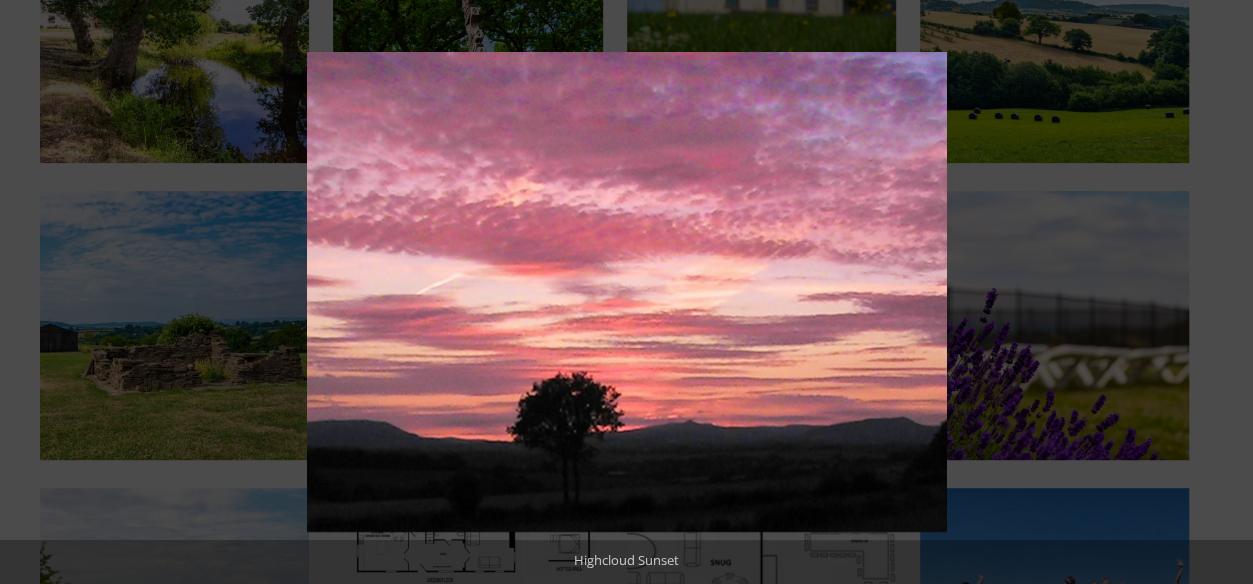 click at bounding box center (1218, 292) 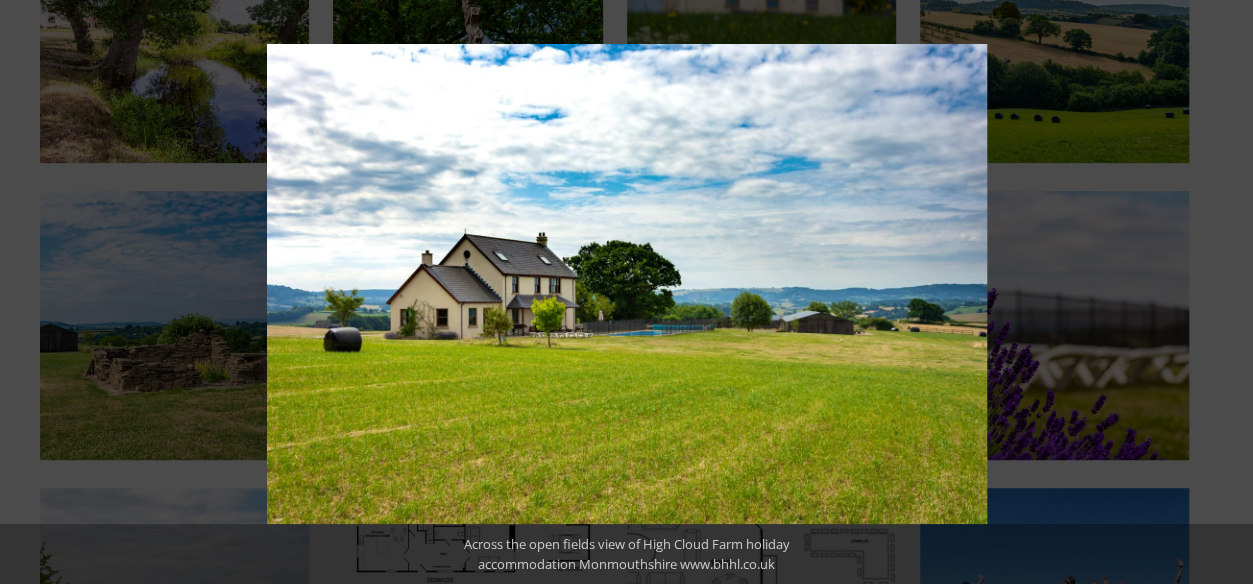 click at bounding box center (1218, 292) 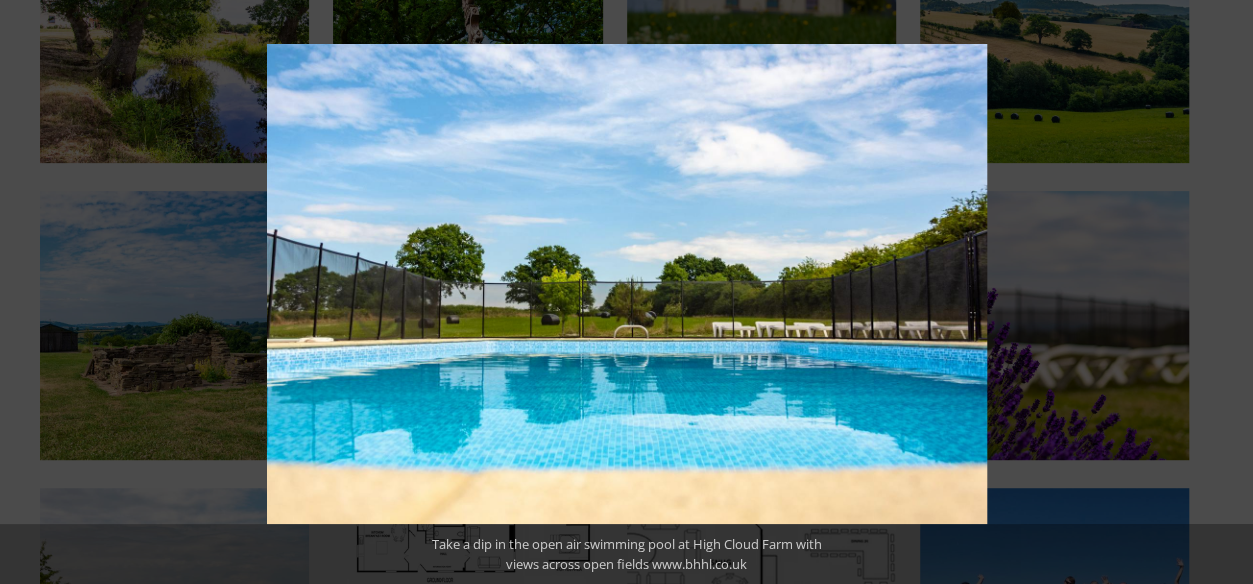 click at bounding box center [1218, 292] 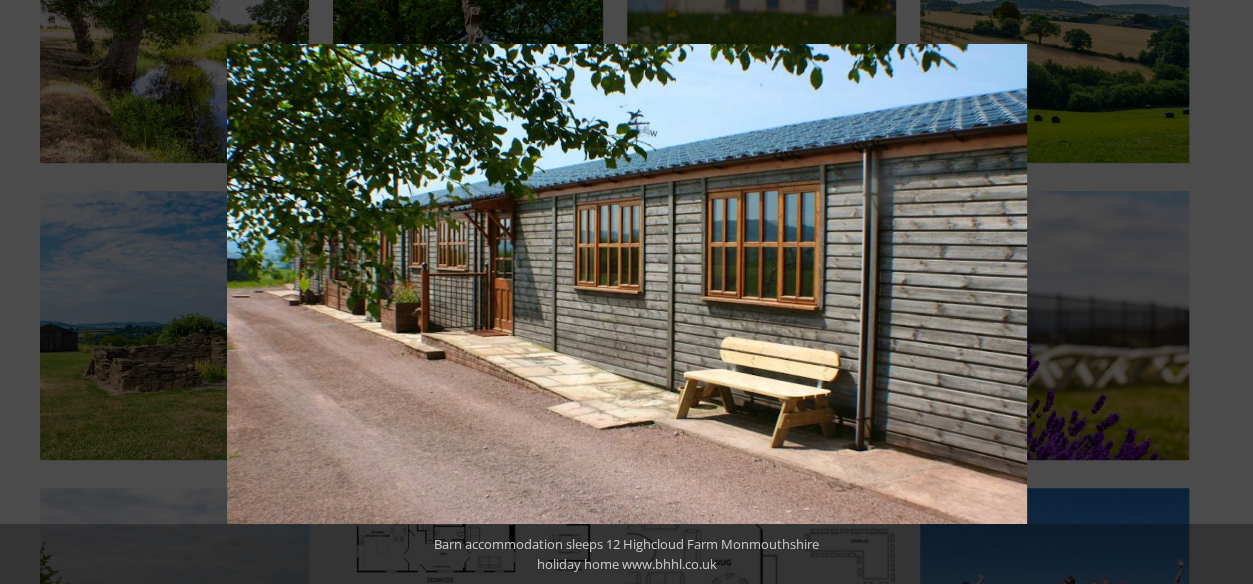 click at bounding box center (1218, 292) 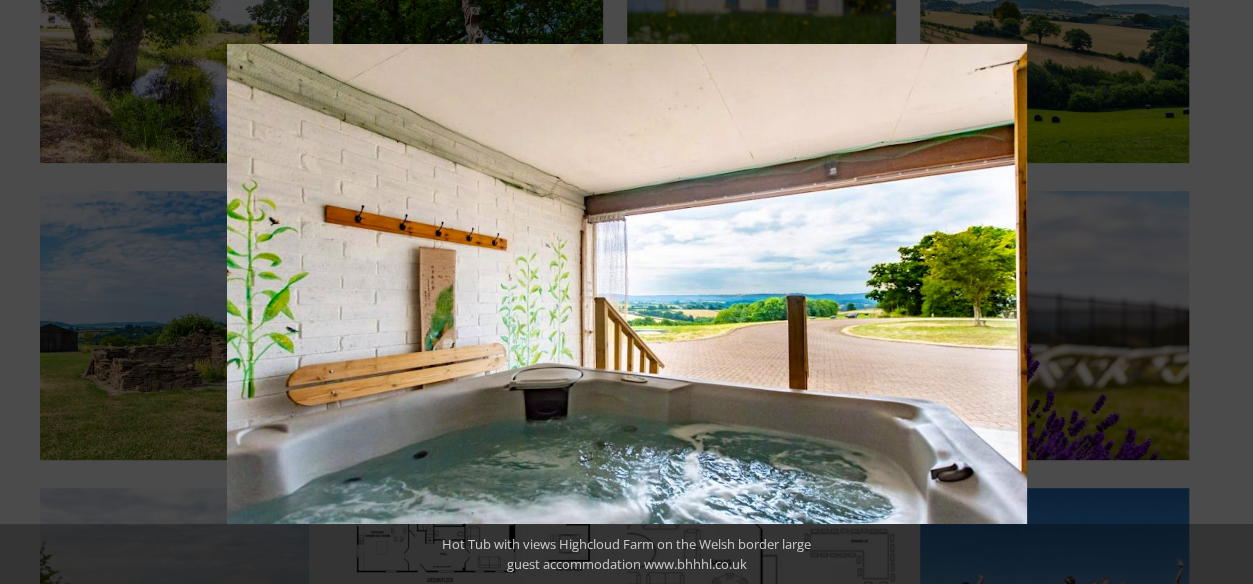 click at bounding box center [1218, 292] 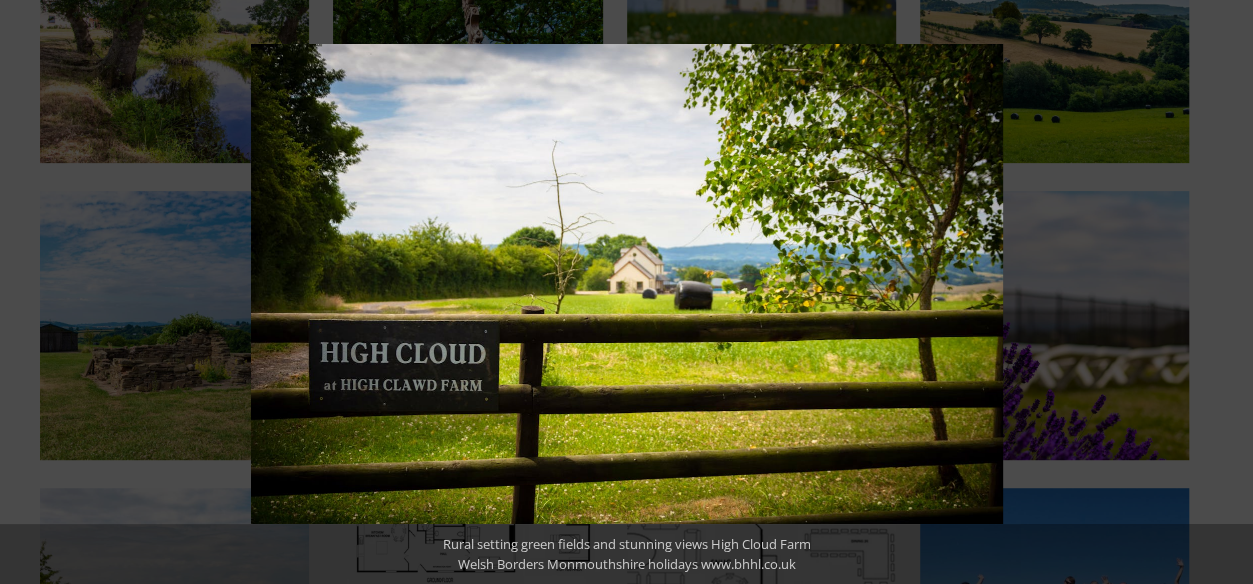 click at bounding box center (1218, 292) 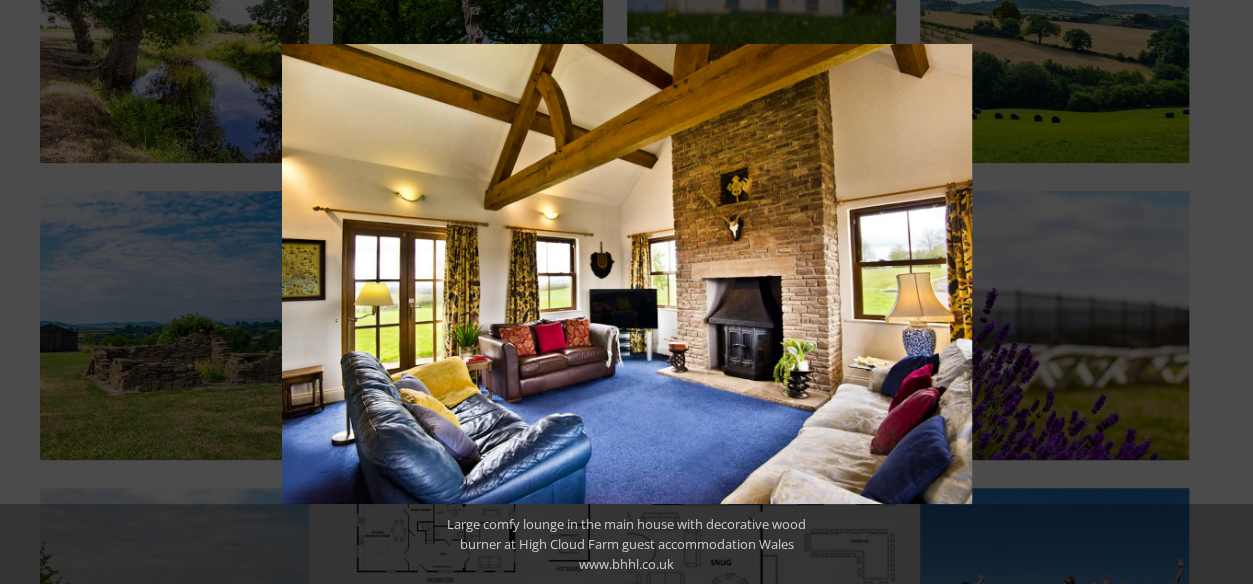 click at bounding box center [1218, 292] 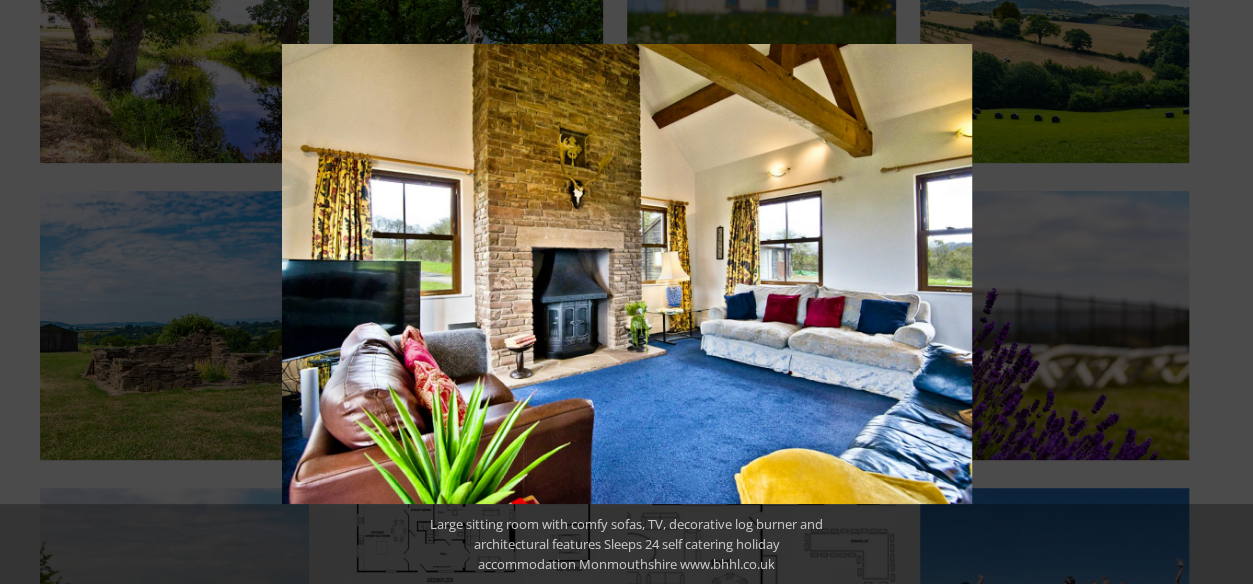 click at bounding box center [1218, 292] 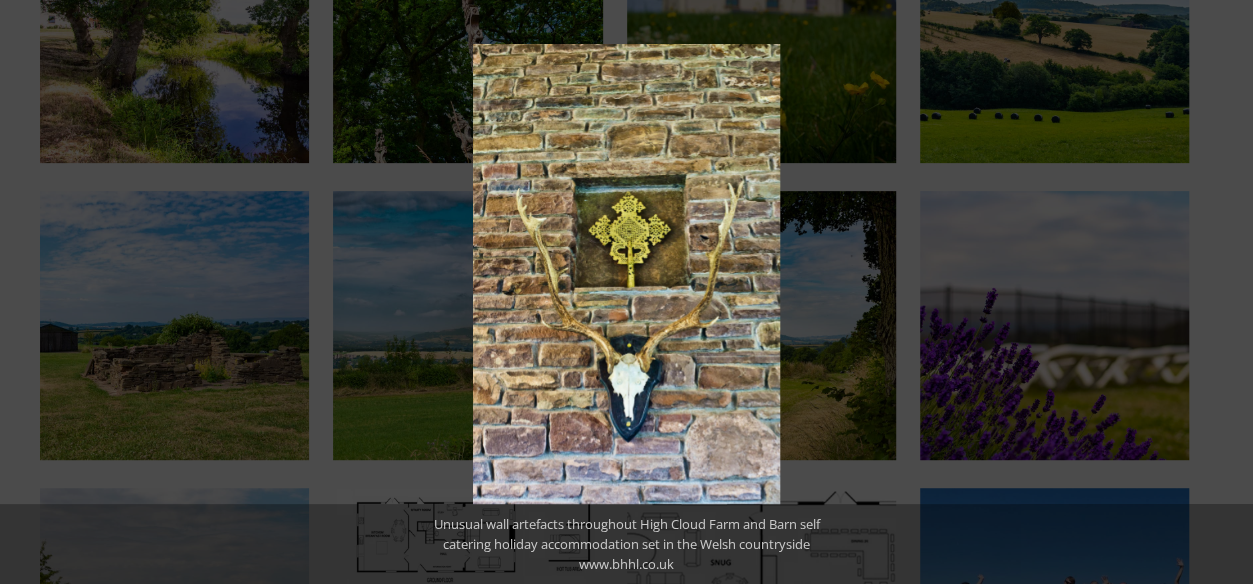 click at bounding box center (1218, 292) 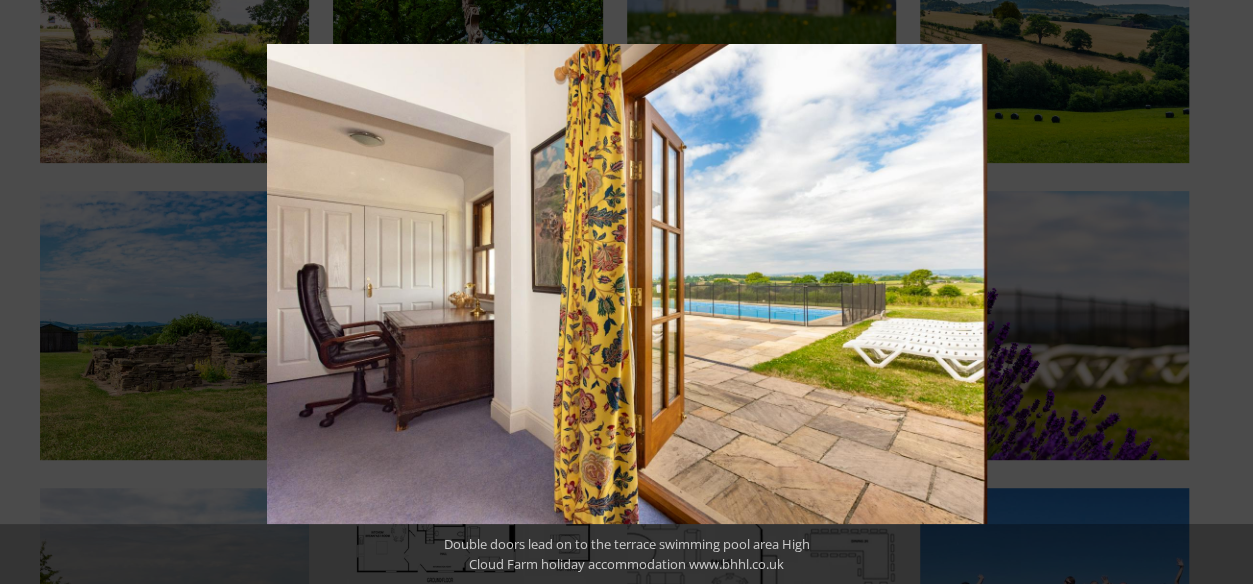 click at bounding box center (1218, 292) 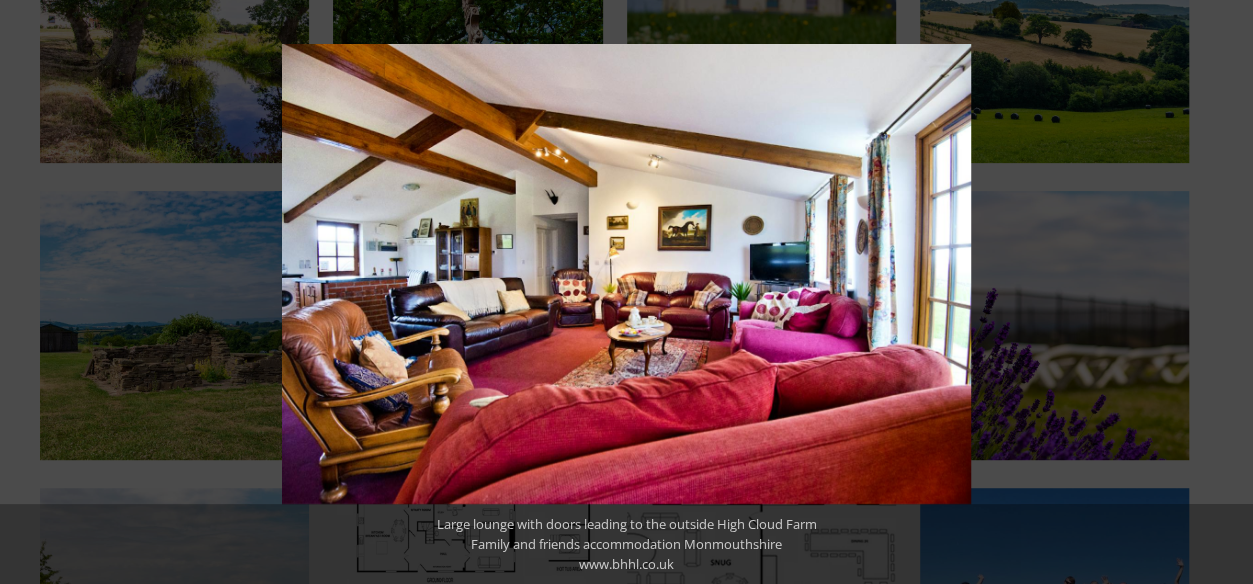 click at bounding box center [1218, 292] 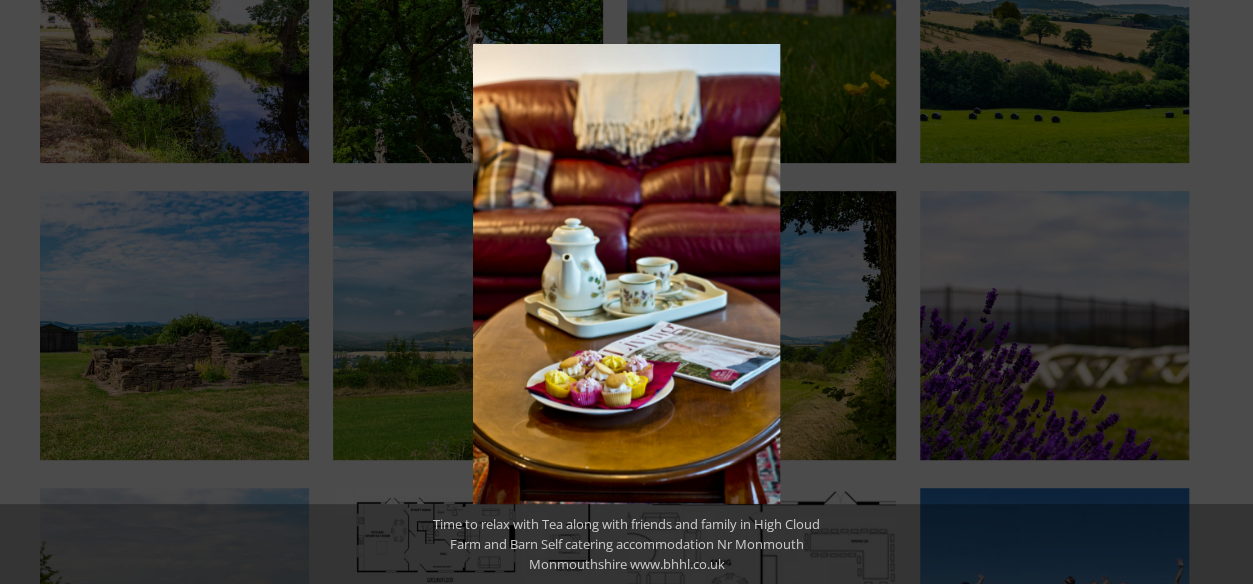 click at bounding box center [1218, 292] 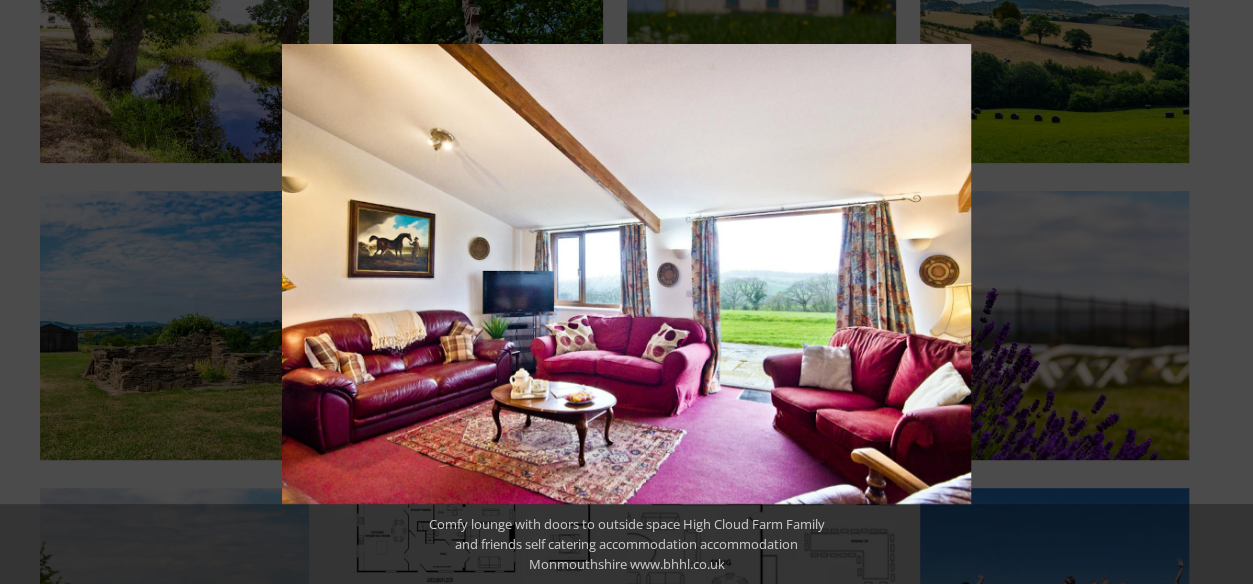 click at bounding box center [1218, 292] 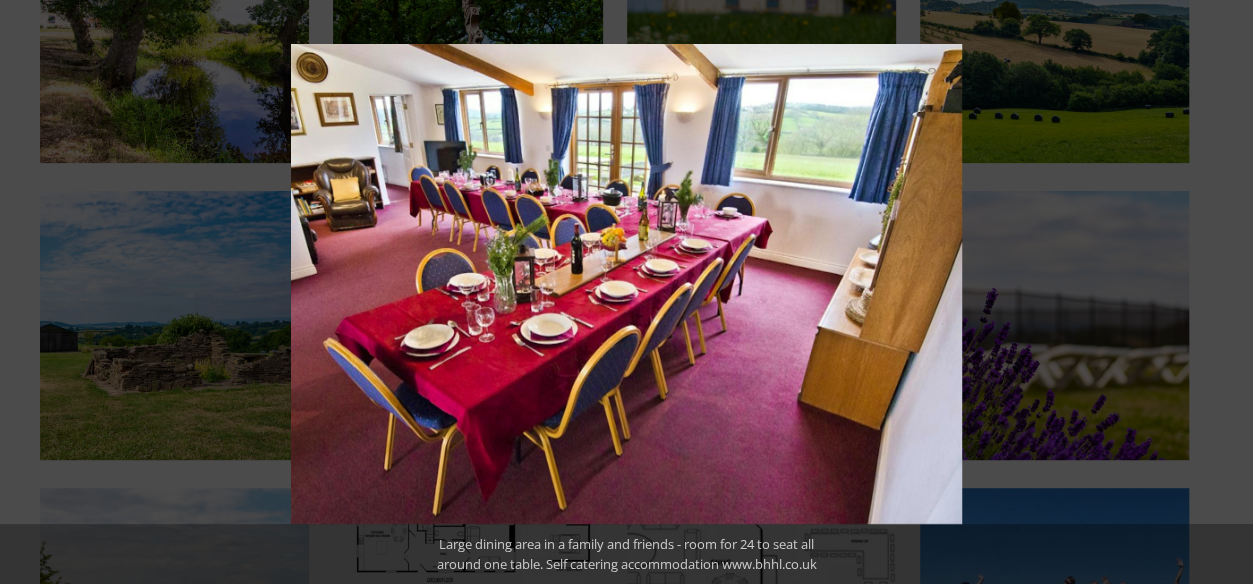 click at bounding box center [1218, 292] 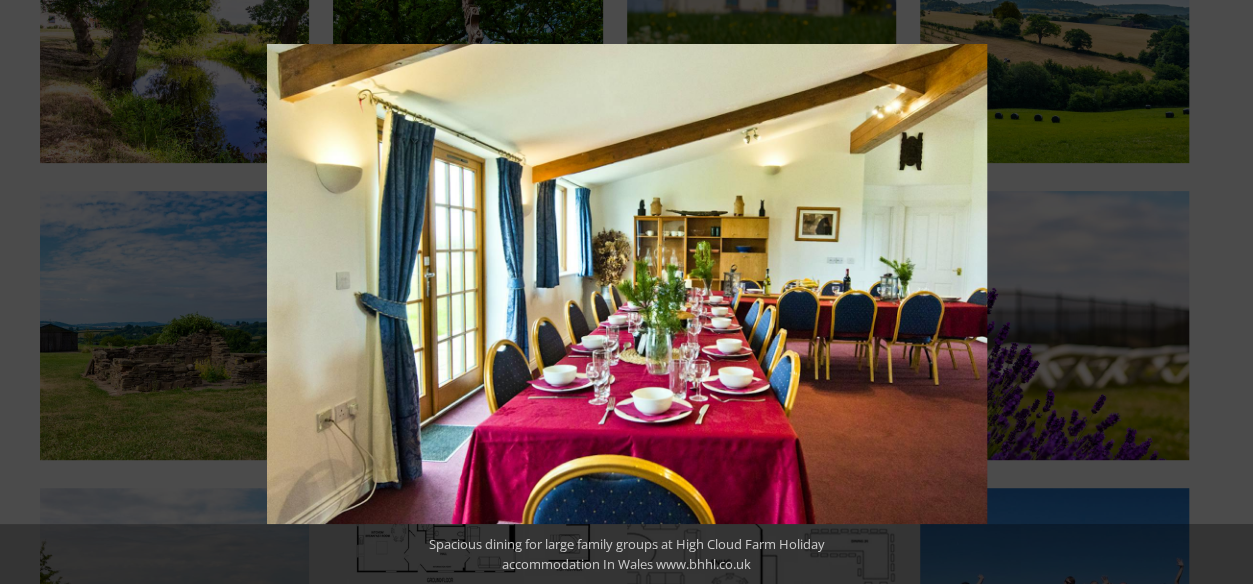 click at bounding box center (1218, 292) 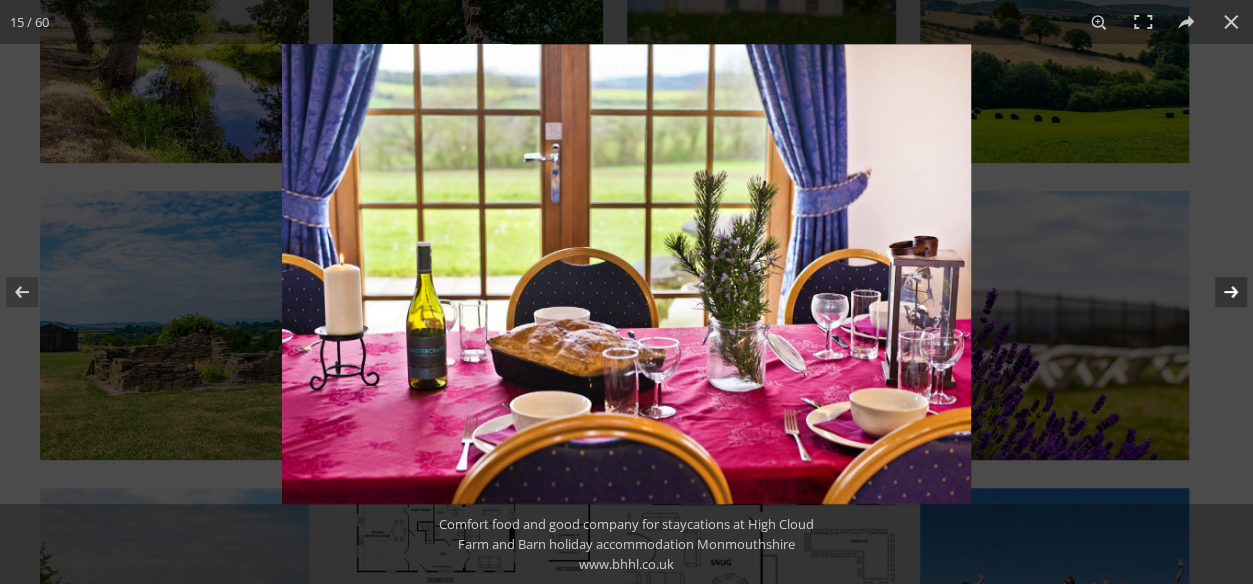 click at bounding box center [1218, 292] 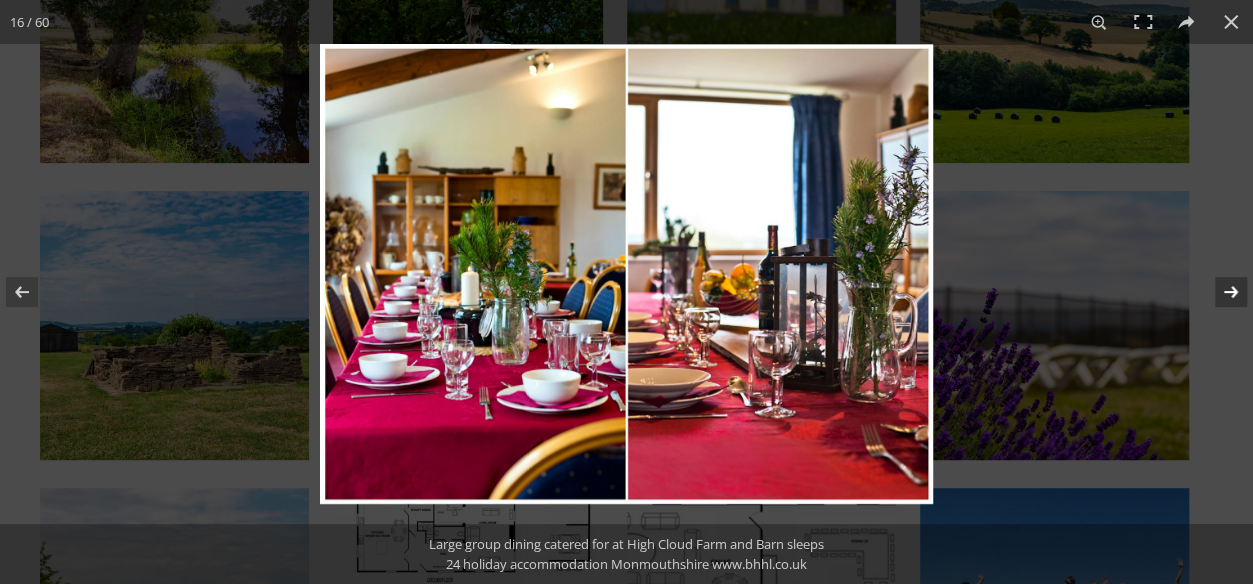 click at bounding box center [1218, 292] 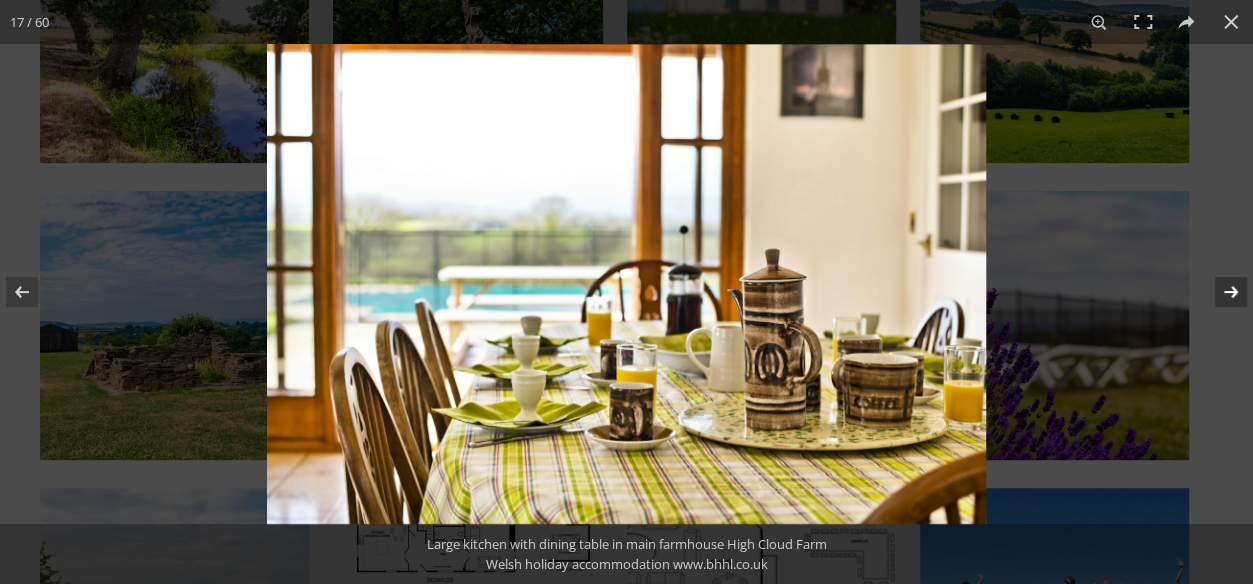 click at bounding box center [1218, 292] 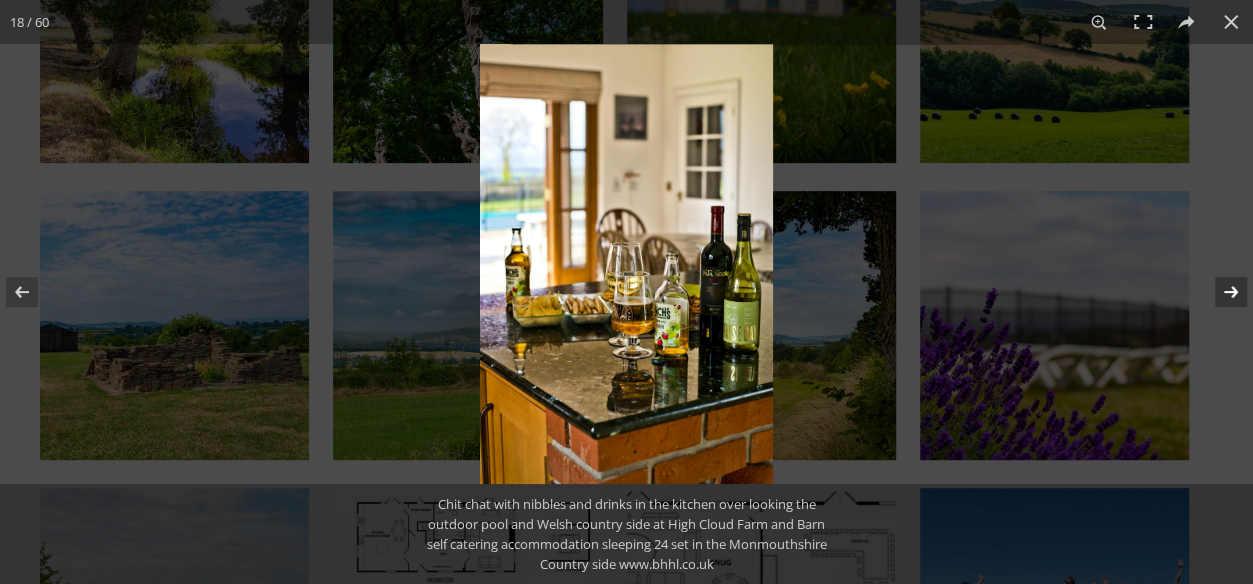 click at bounding box center [1218, 292] 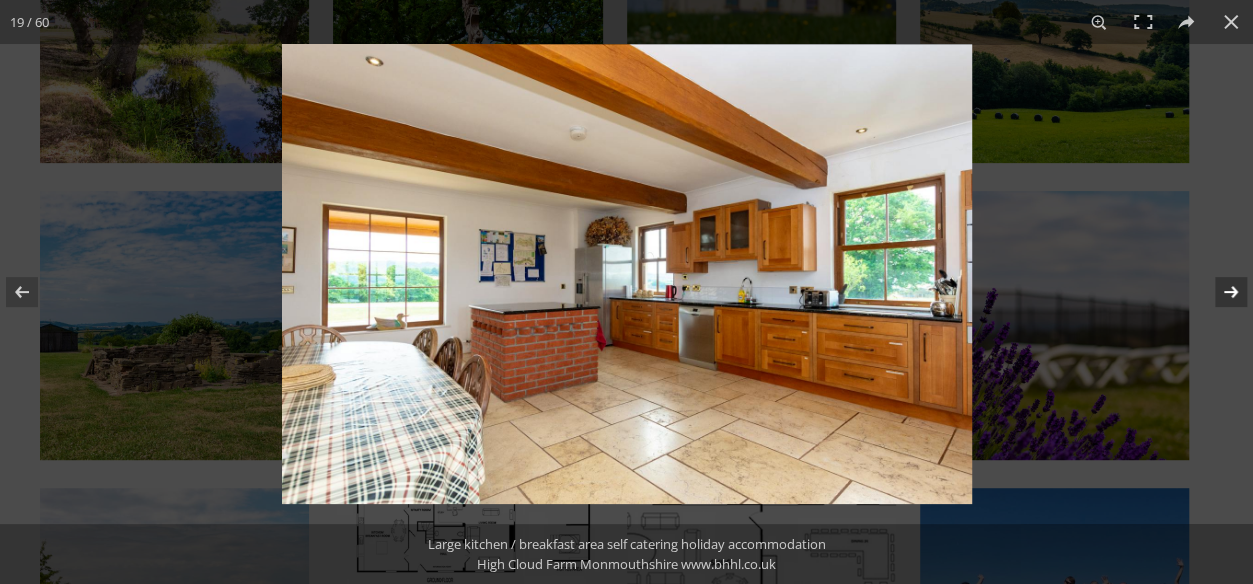 click at bounding box center (1218, 292) 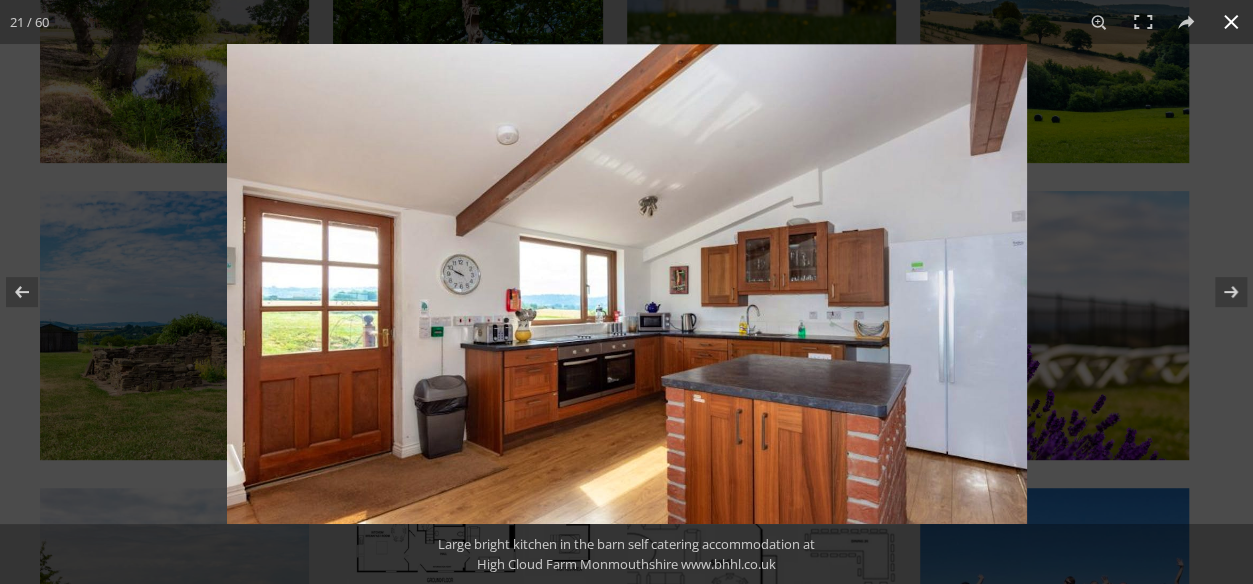 click at bounding box center [1231, 22] 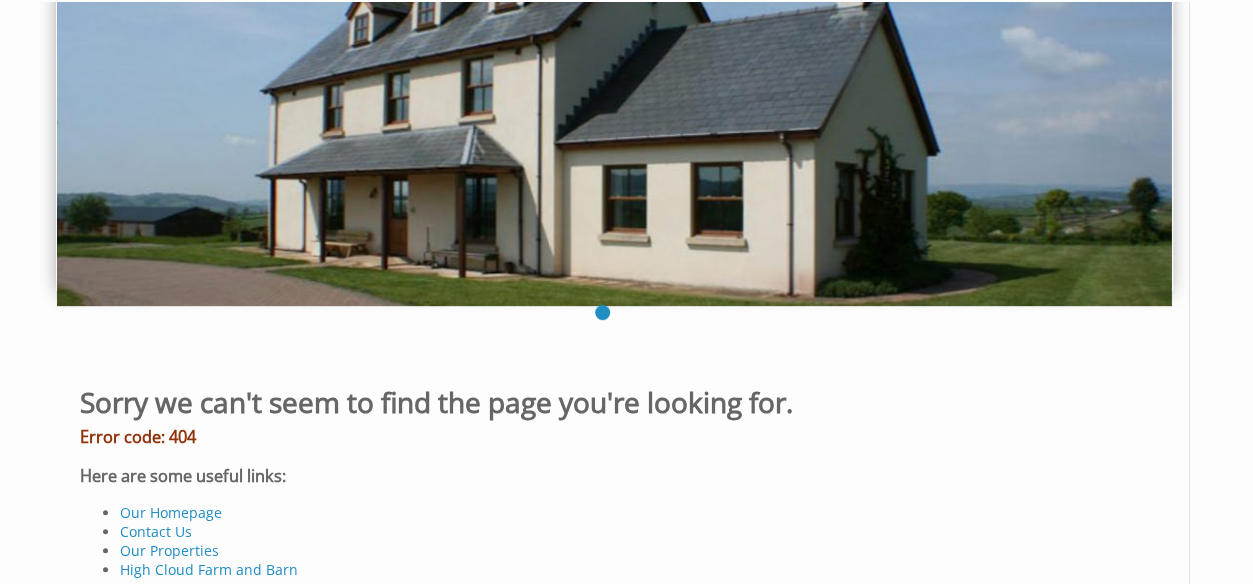 scroll, scrollTop: 400, scrollLeft: 0, axis: vertical 